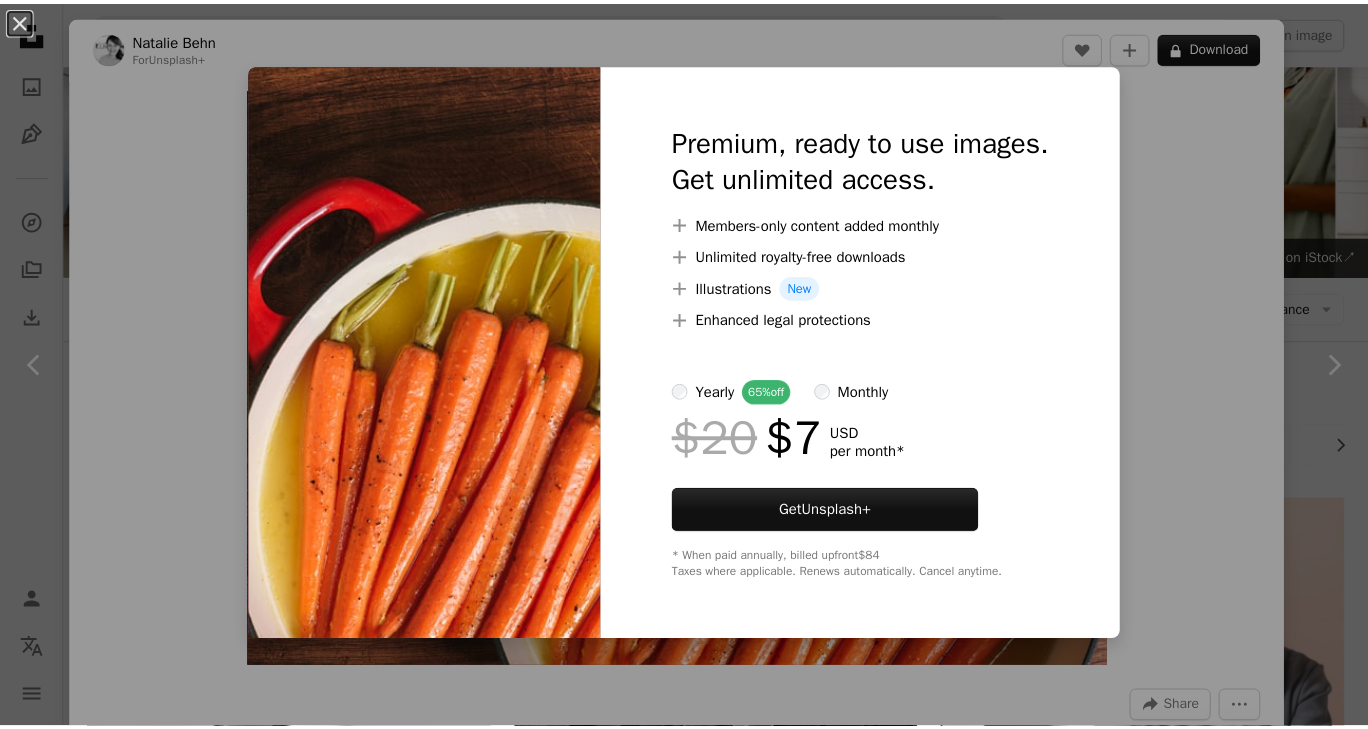 scroll, scrollTop: 27022, scrollLeft: 0, axis: vertical 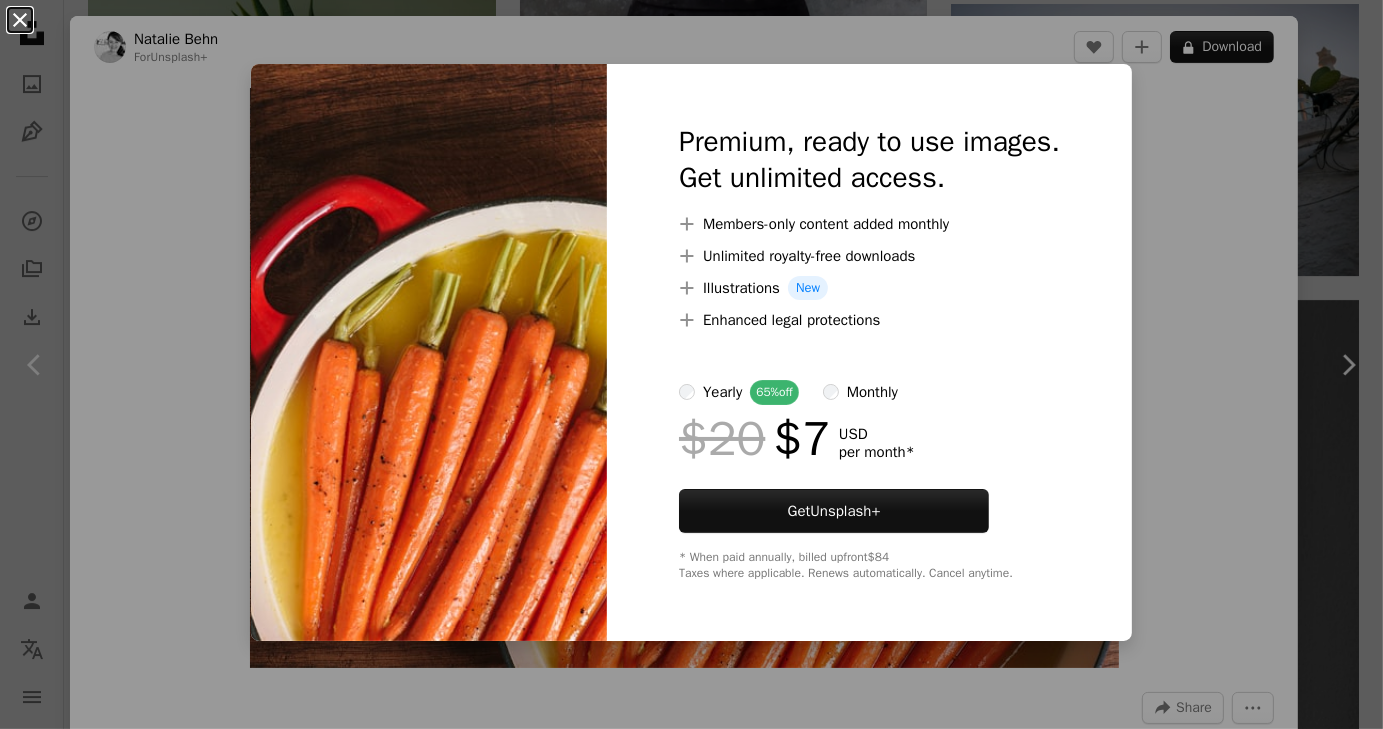 click on "An X shape" at bounding box center (20, 20) 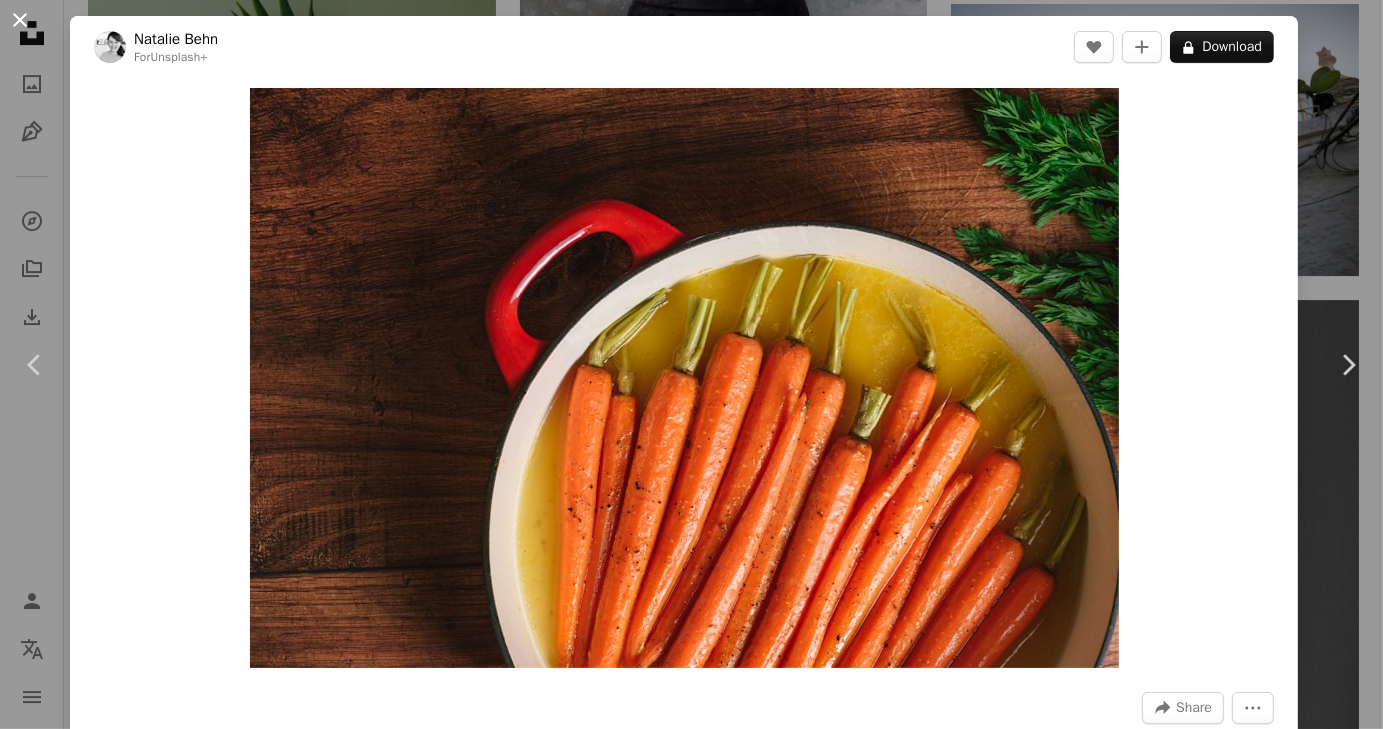 click on "An X shape" at bounding box center (20, 20) 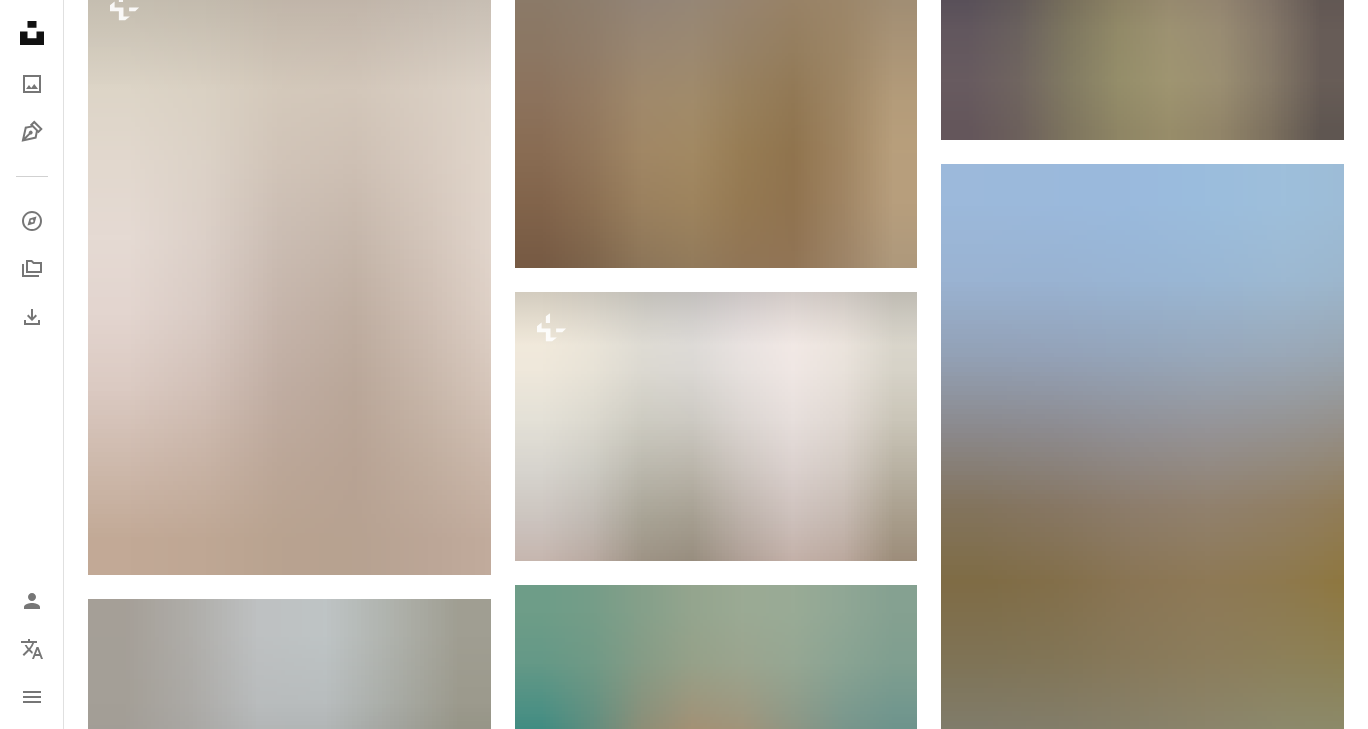 scroll, scrollTop: 65022, scrollLeft: 0, axis: vertical 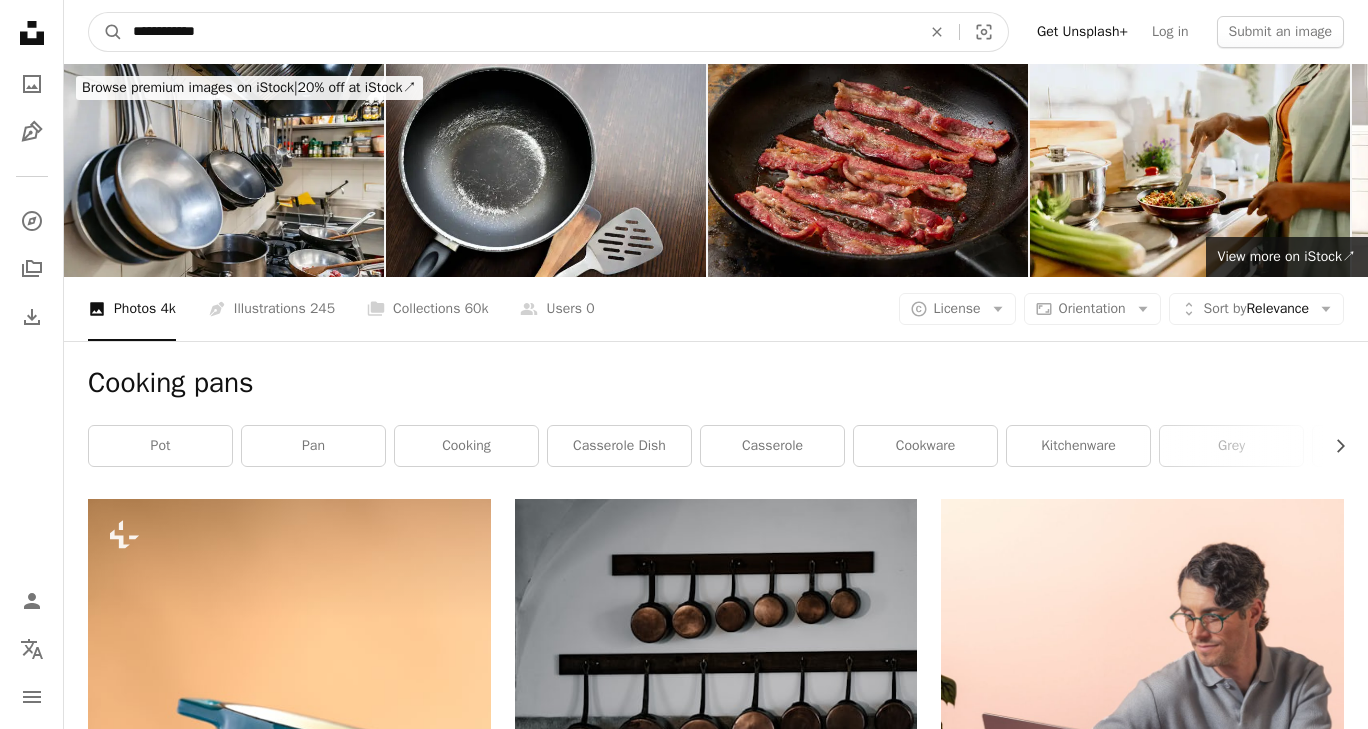 drag, startPoint x: 260, startPoint y: 44, endPoint x: 117, endPoint y: 10, distance: 146.98639 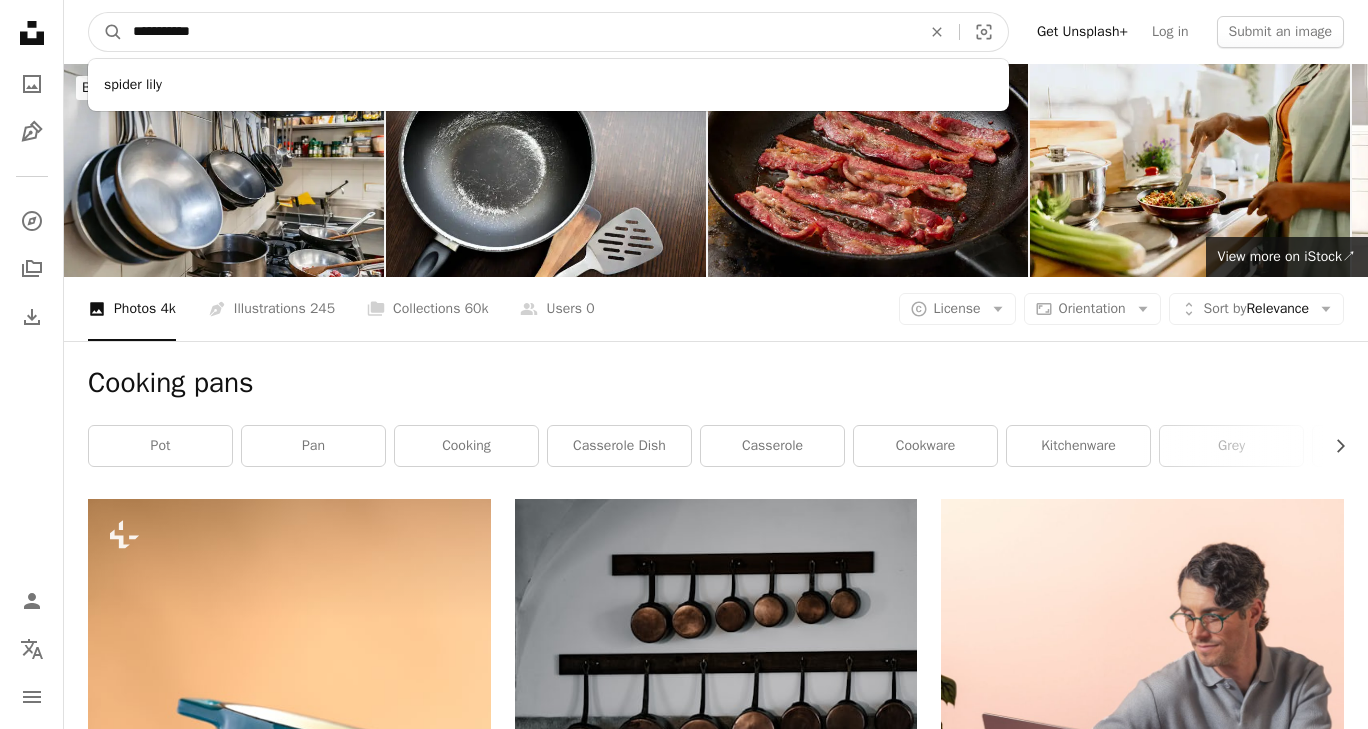 type on "**********" 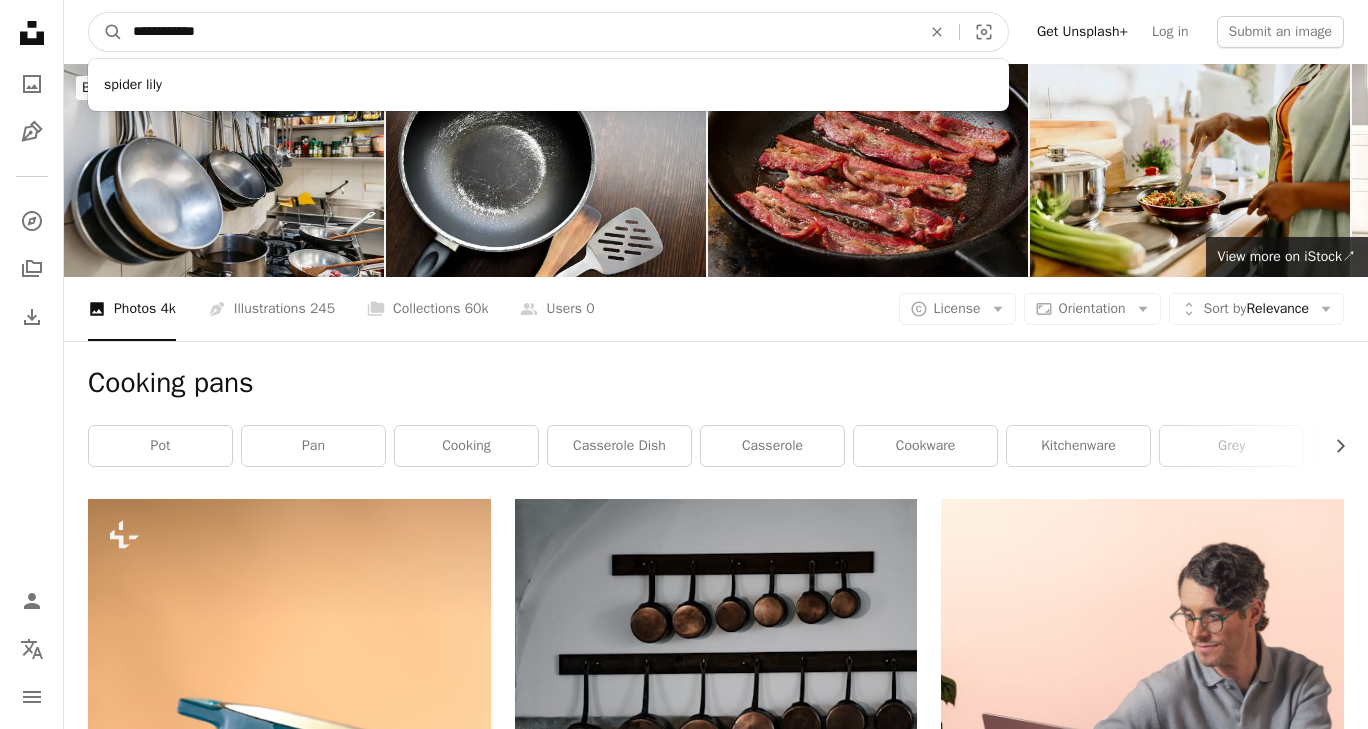 click on "A magnifying glass" at bounding box center (106, 32) 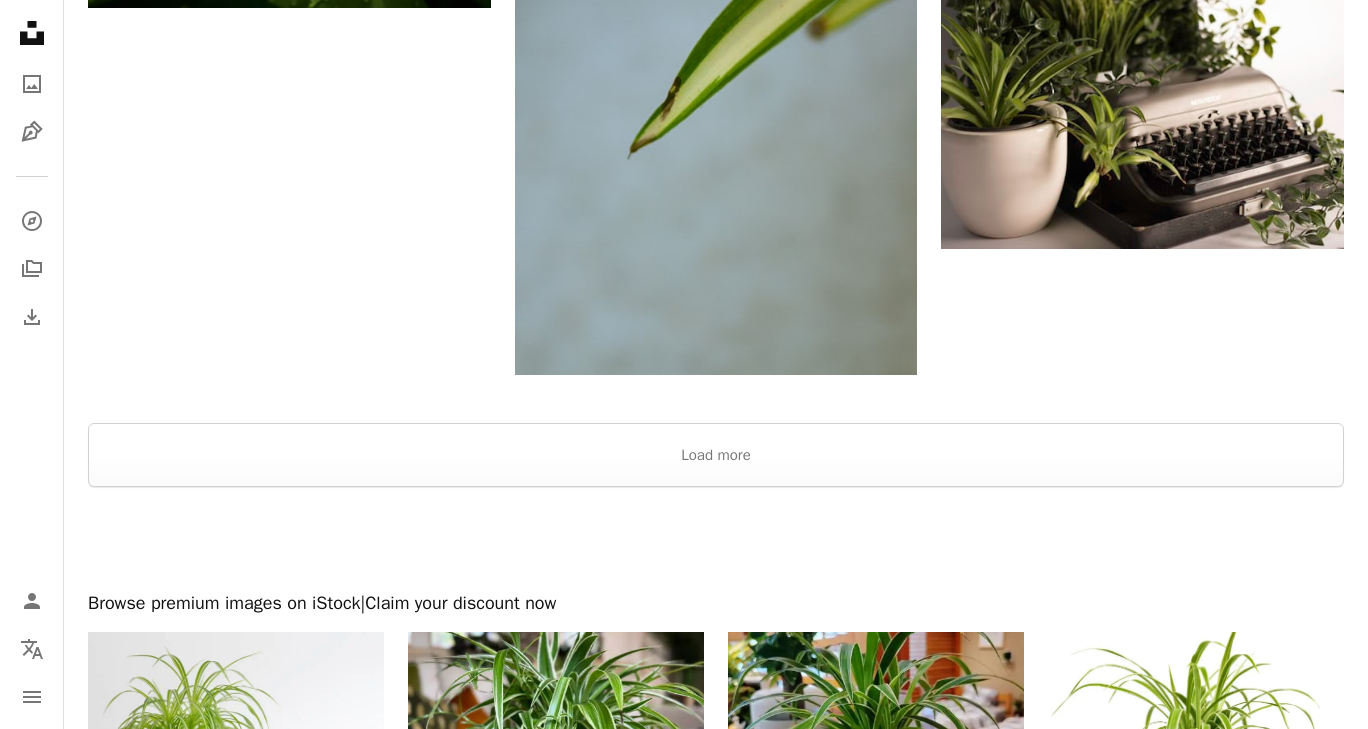 scroll, scrollTop: 3338, scrollLeft: 0, axis: vertical 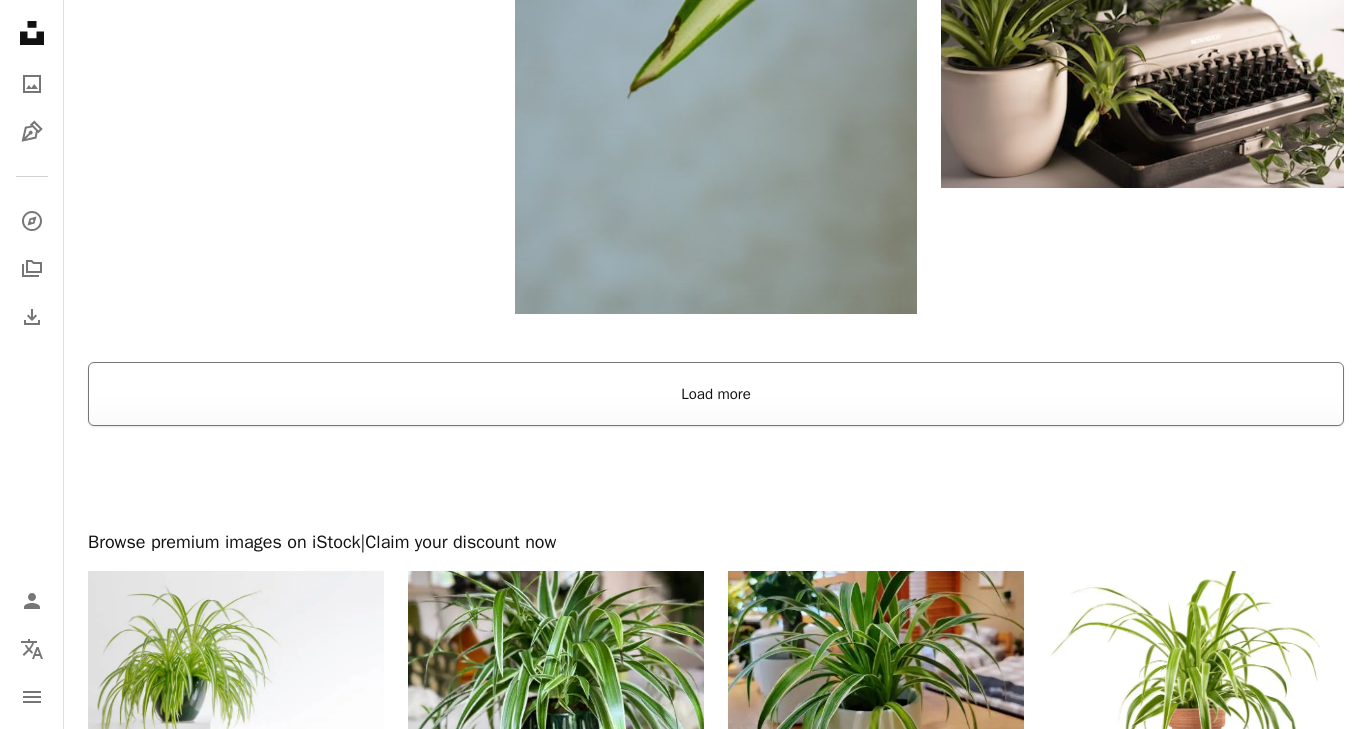 click on "Load more" at bounding box center (716, 394) 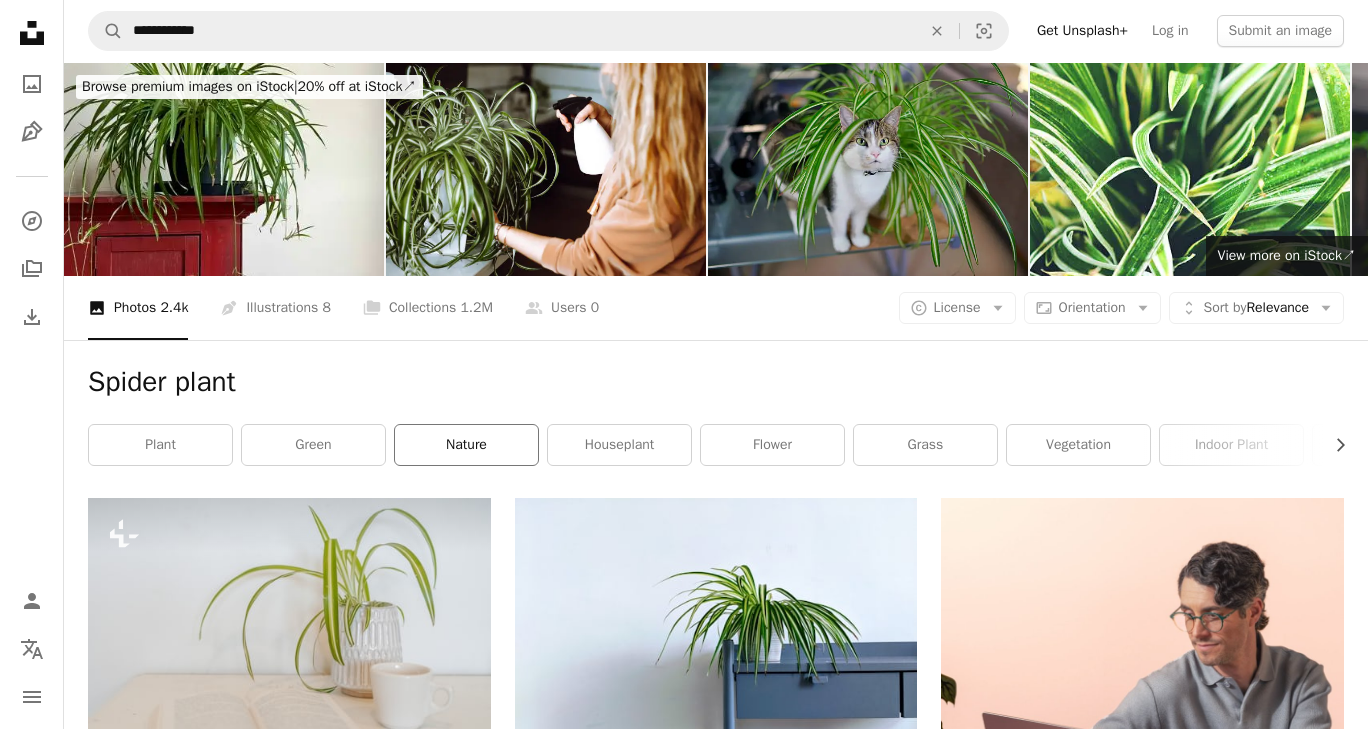 scroll, scrollTop: 2, scrollLeft: 0, axis: vertical 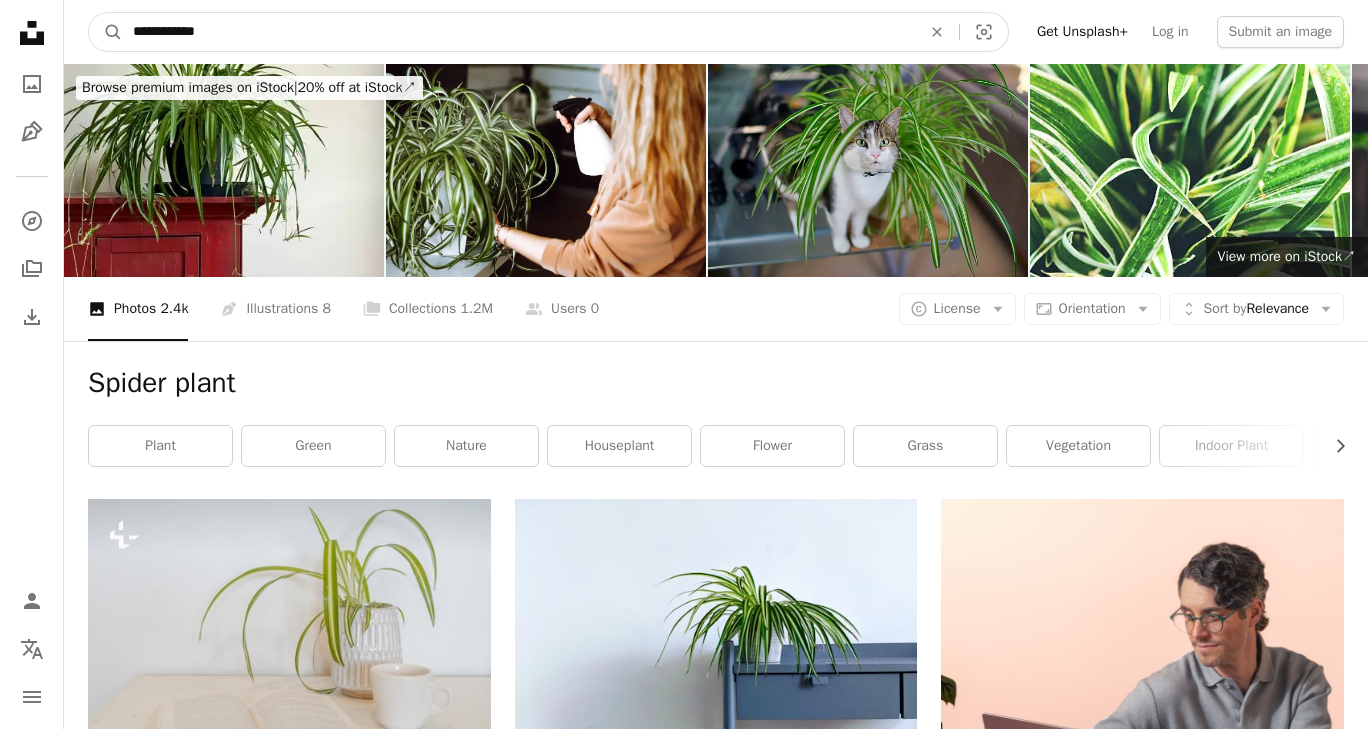 drag, startPoint x: 302, startPoint y: 34, endPoint x: 127, endPoint y: 1, distance: 178.08424 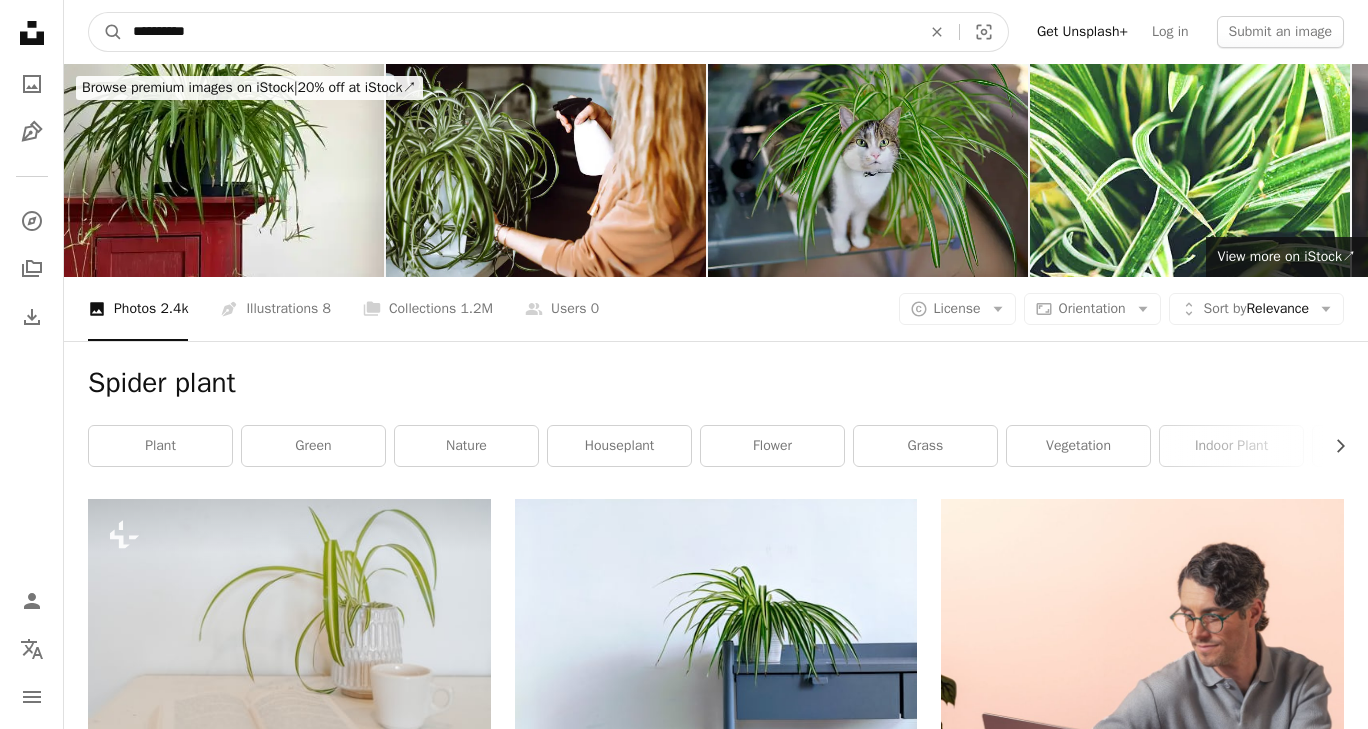 type on "**********" 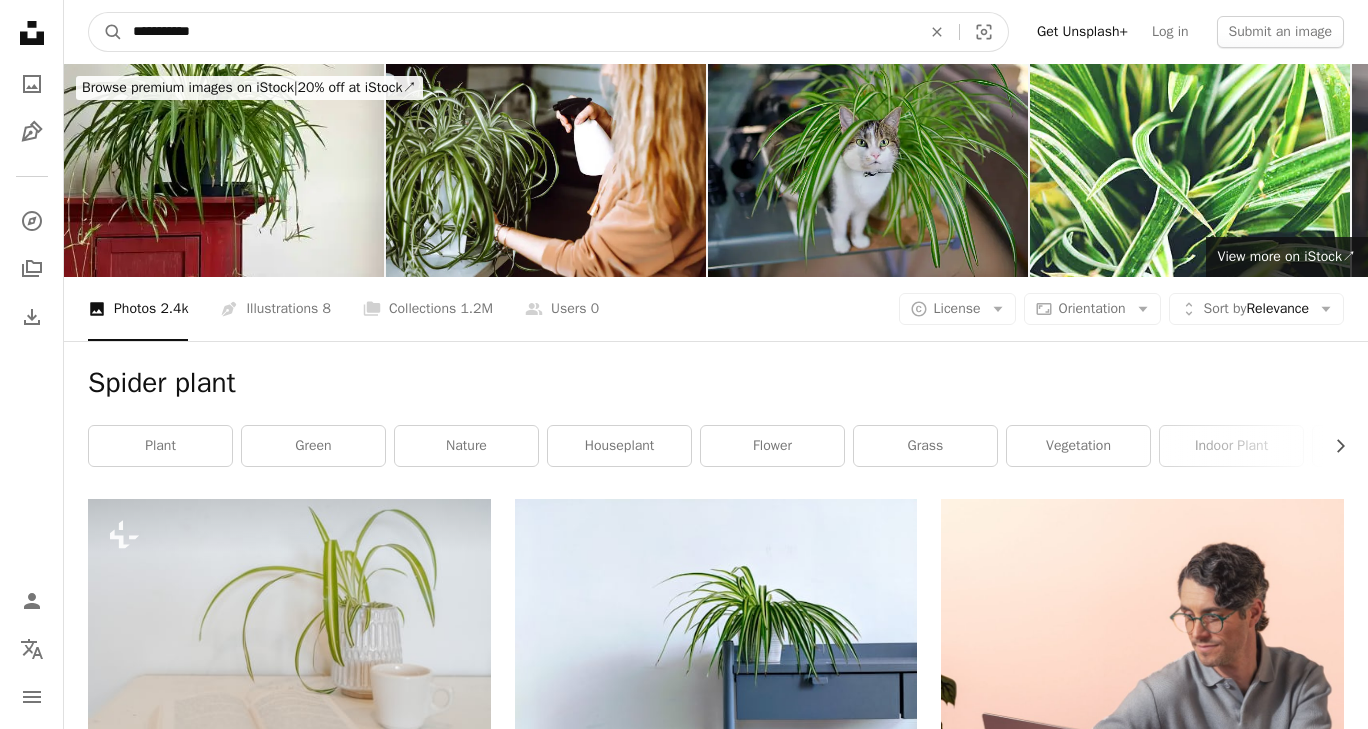 click on "A magnifying glass" at bounding box center (106, 32) 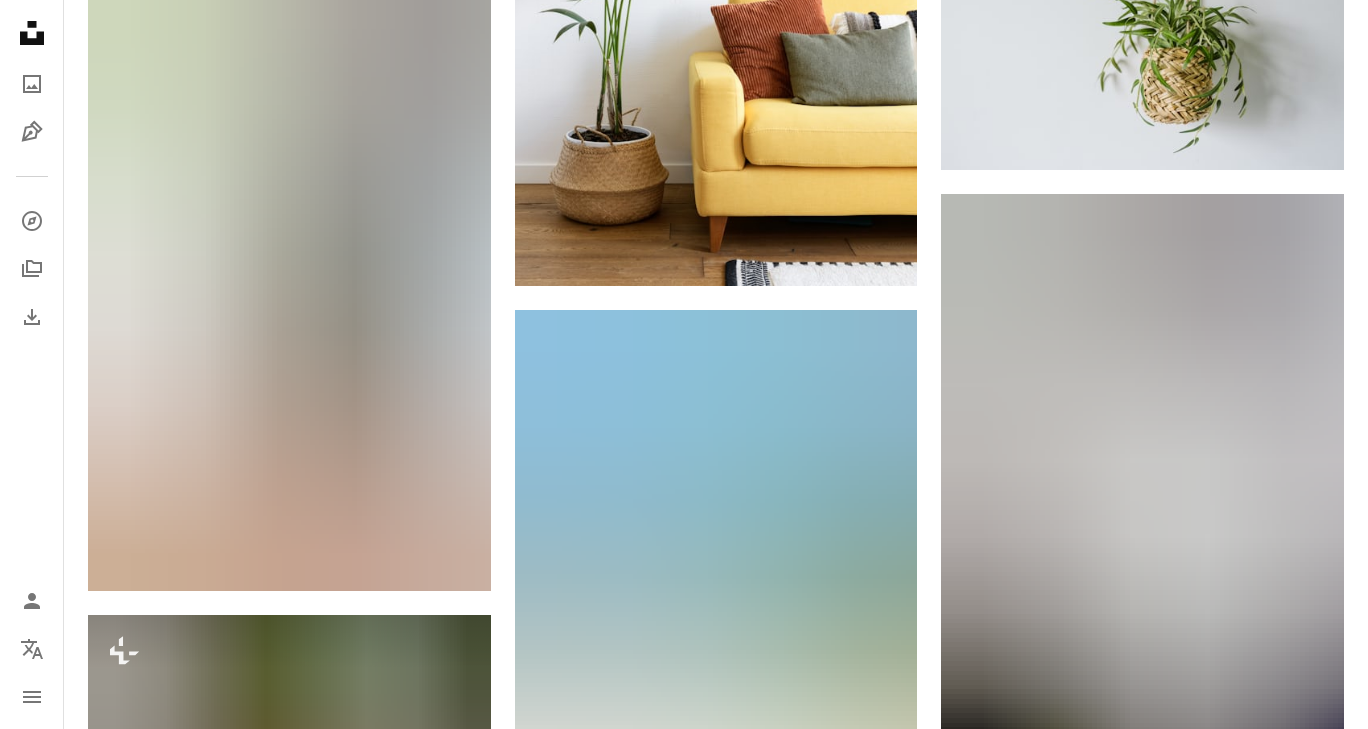 scroll, scrollTop: 1733, scrollLeft: 0, axis: vertical 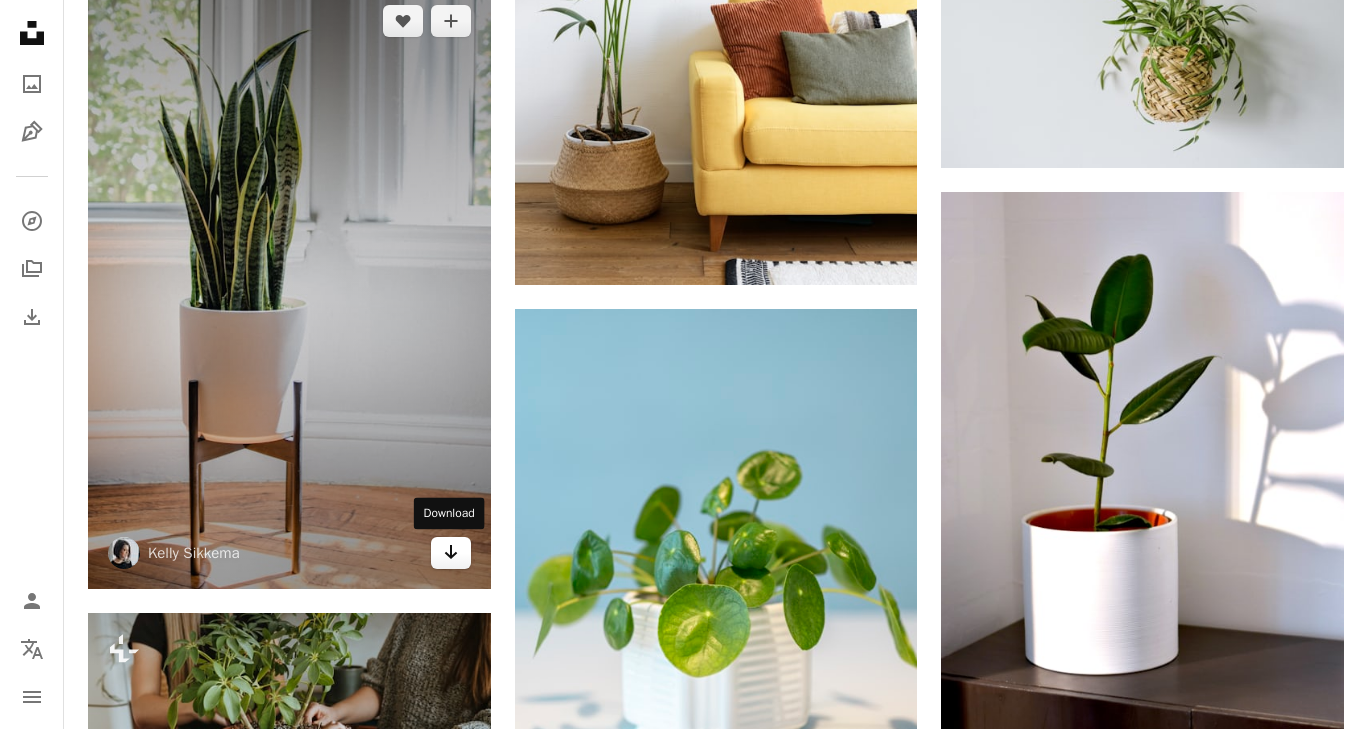 click on "Arrow pointing down" 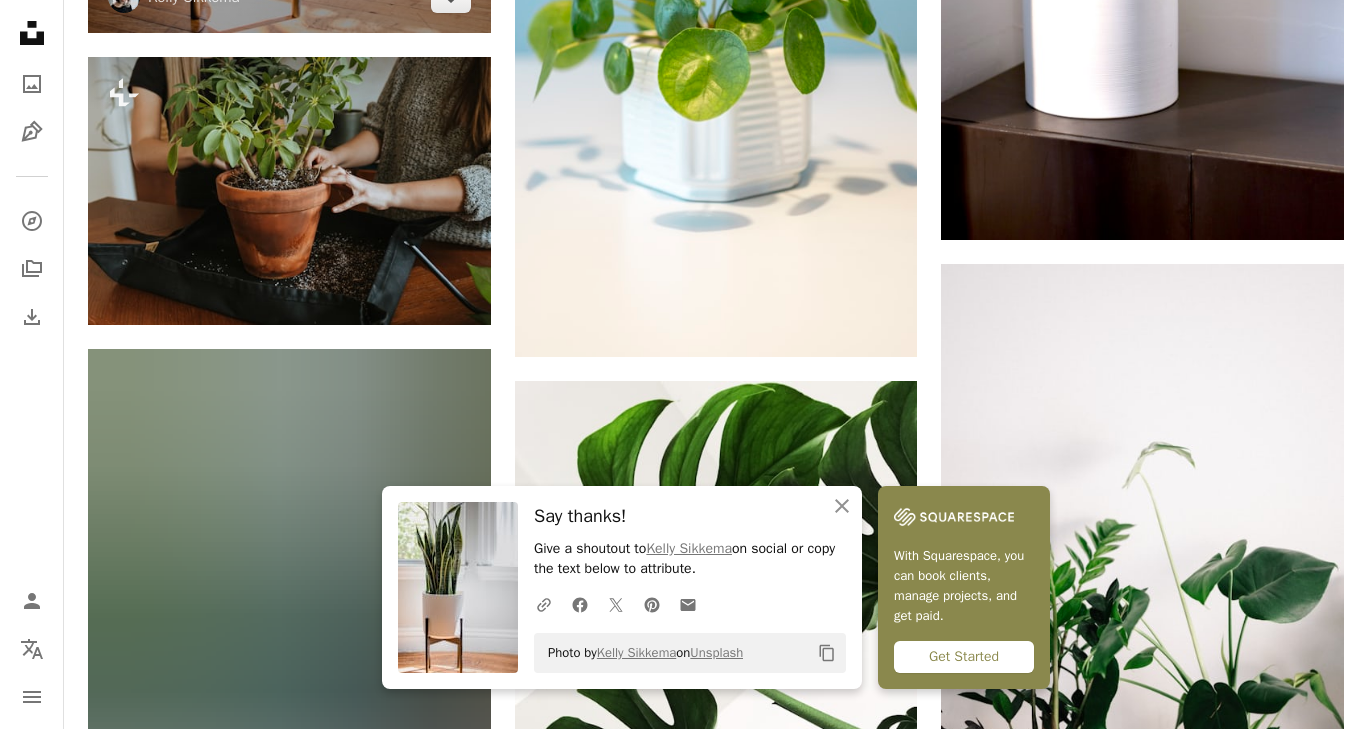 scroll, scrollTop: 2290, scrollLeft: 0, axis: vertical 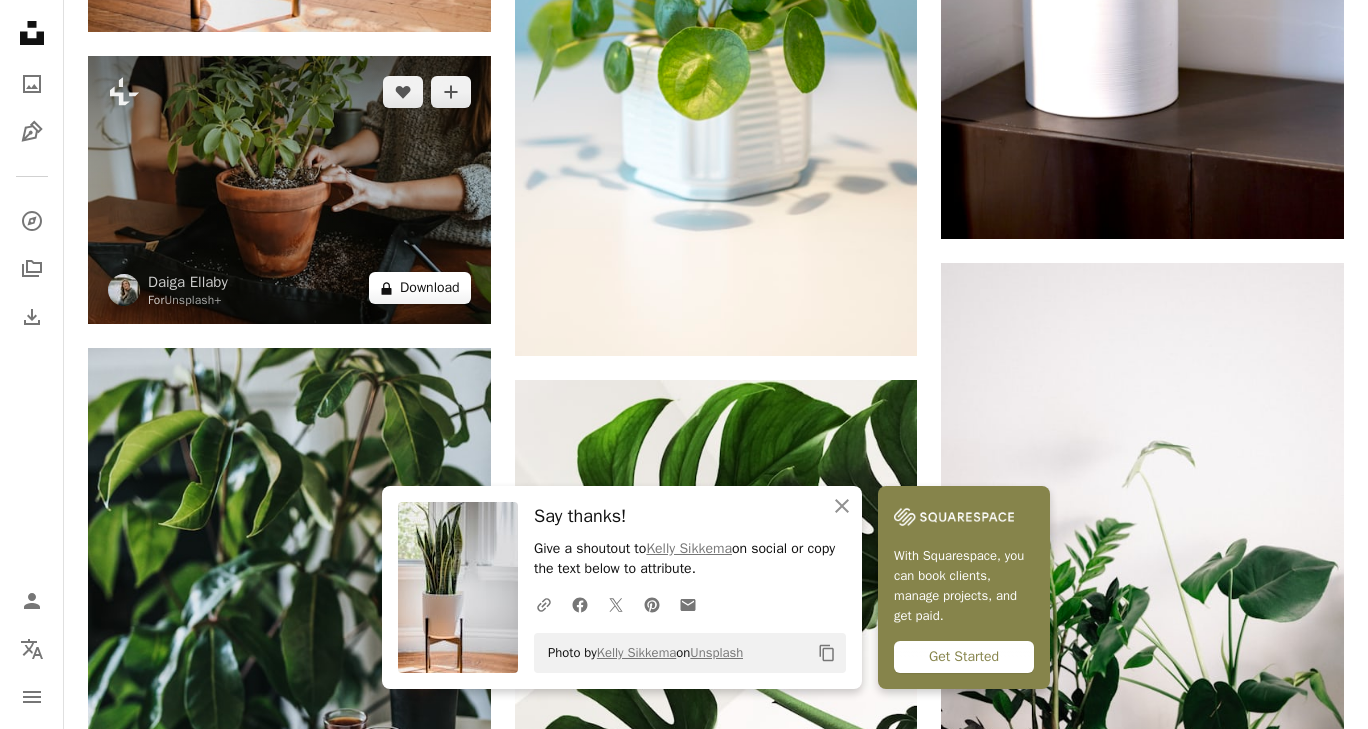 click on "A lock Download" at bounding box center (420, 288) 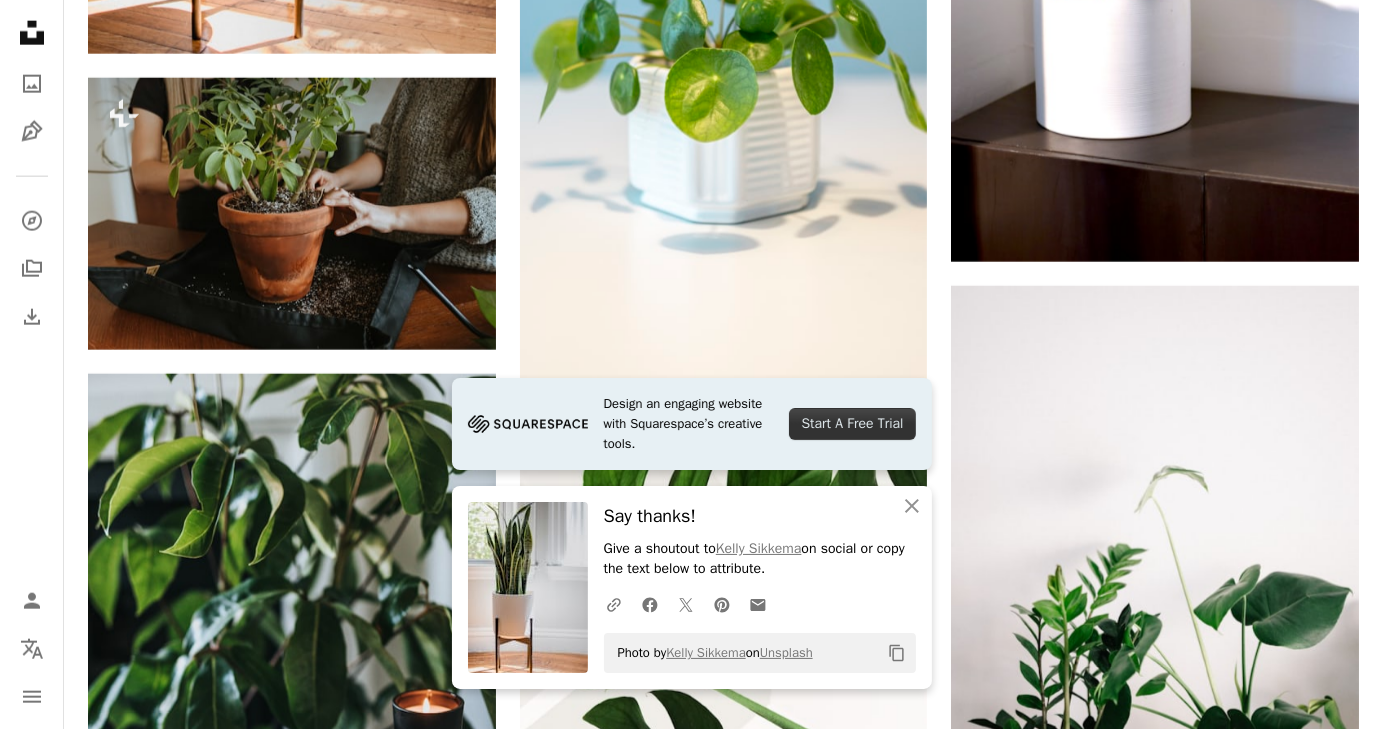 click on "An X shape" at bounding box center [20, 20] 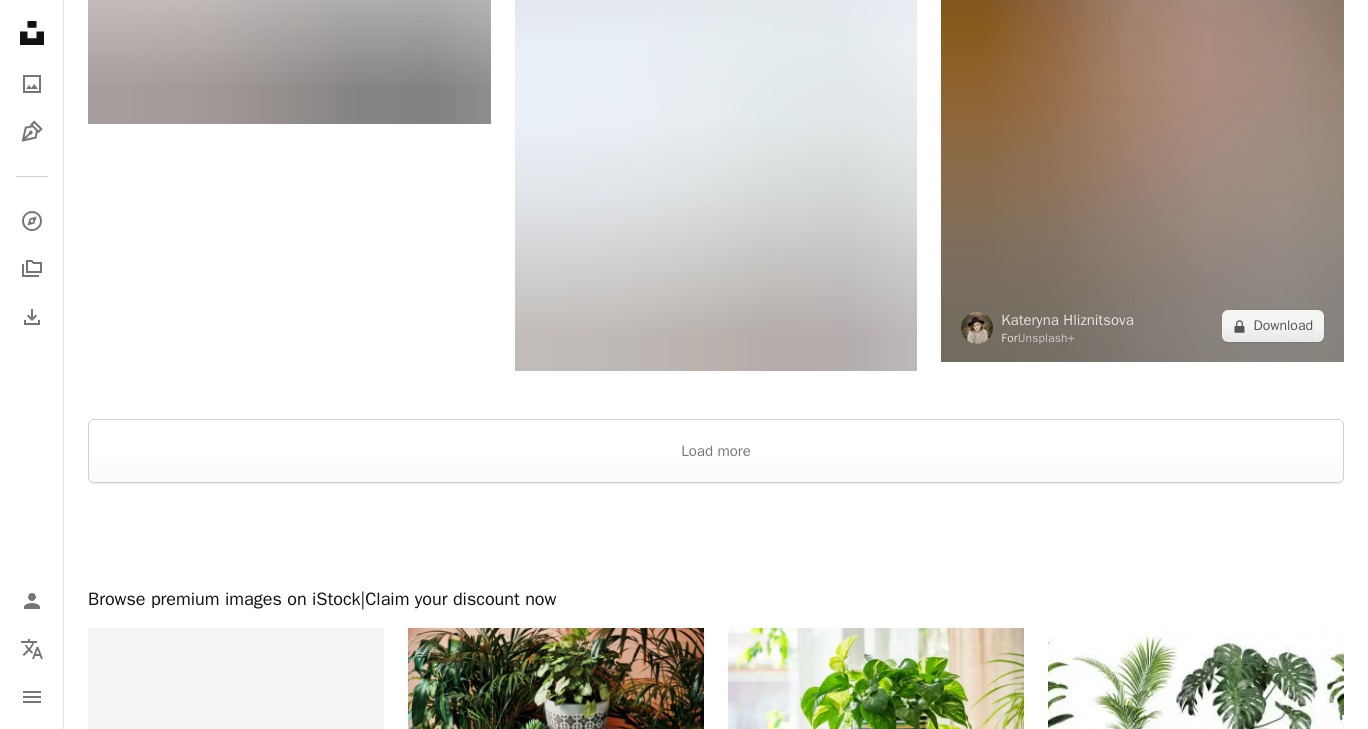 scroll, scrollTop: 3748, scrollLeft: 0, axis: vertical 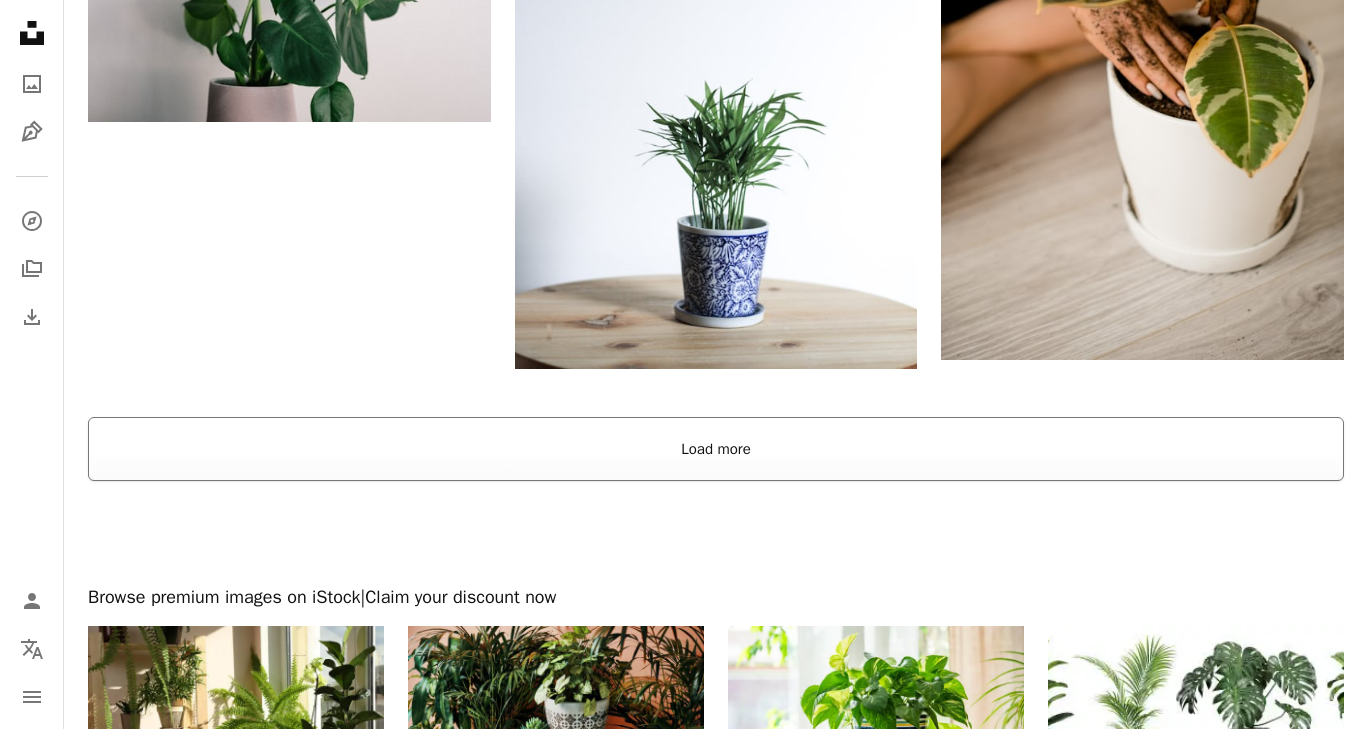 click on "Load more" at bounding box center (716, 449) 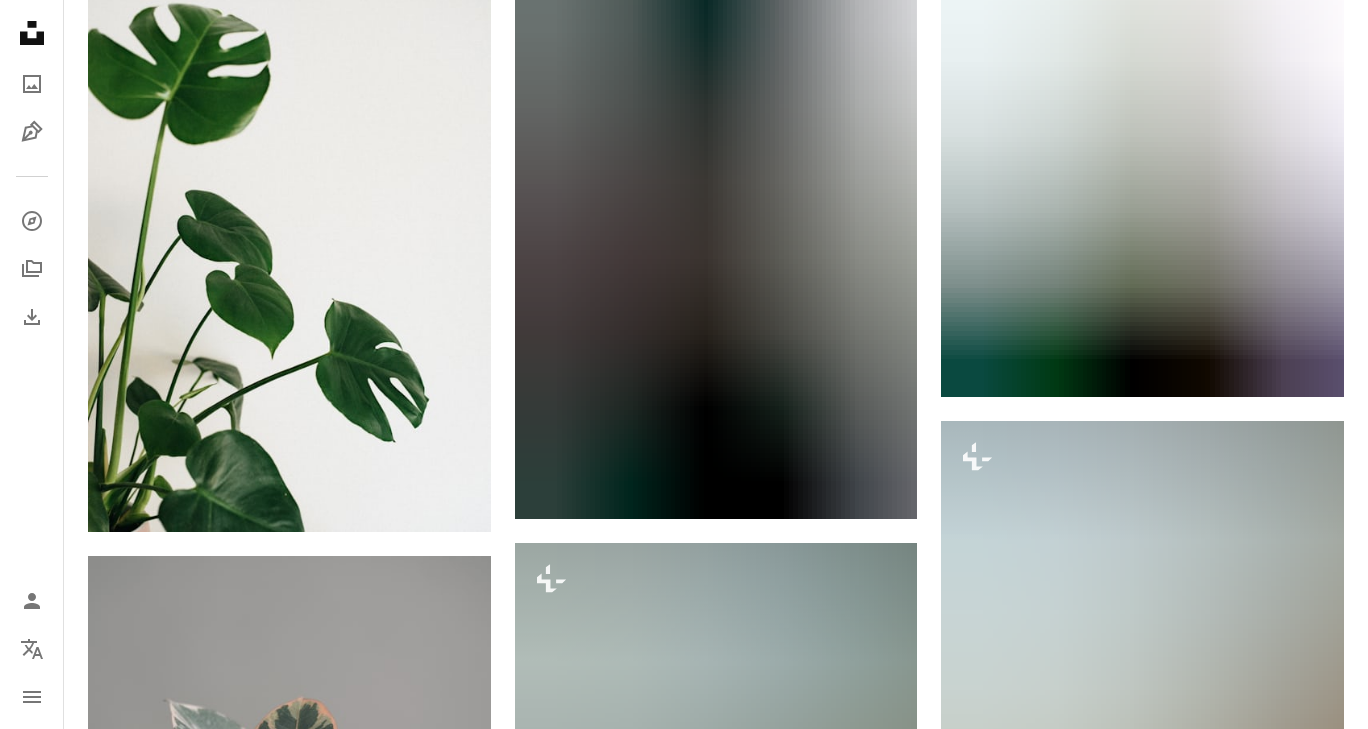 scroll, scrollTop: 8821, scrollLeft: 0, axis: vertical 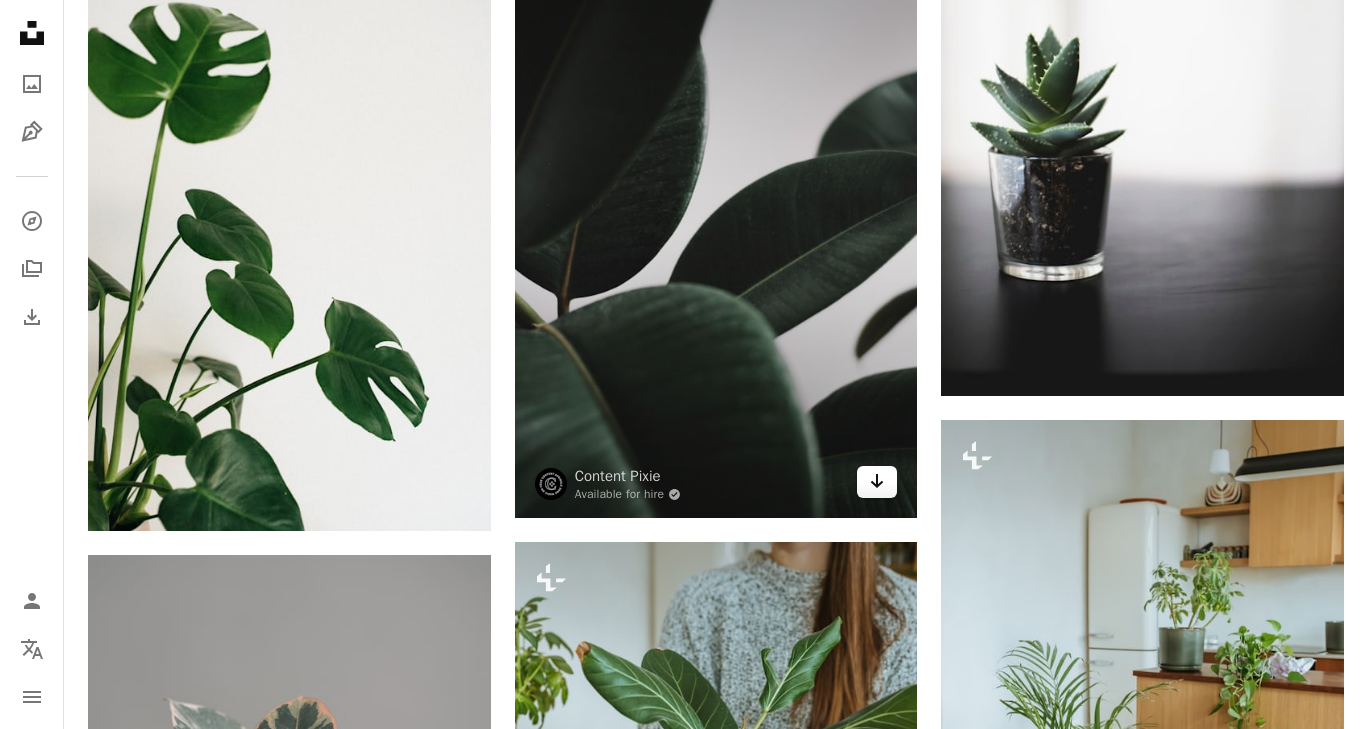 click on "Arrow pointing down" 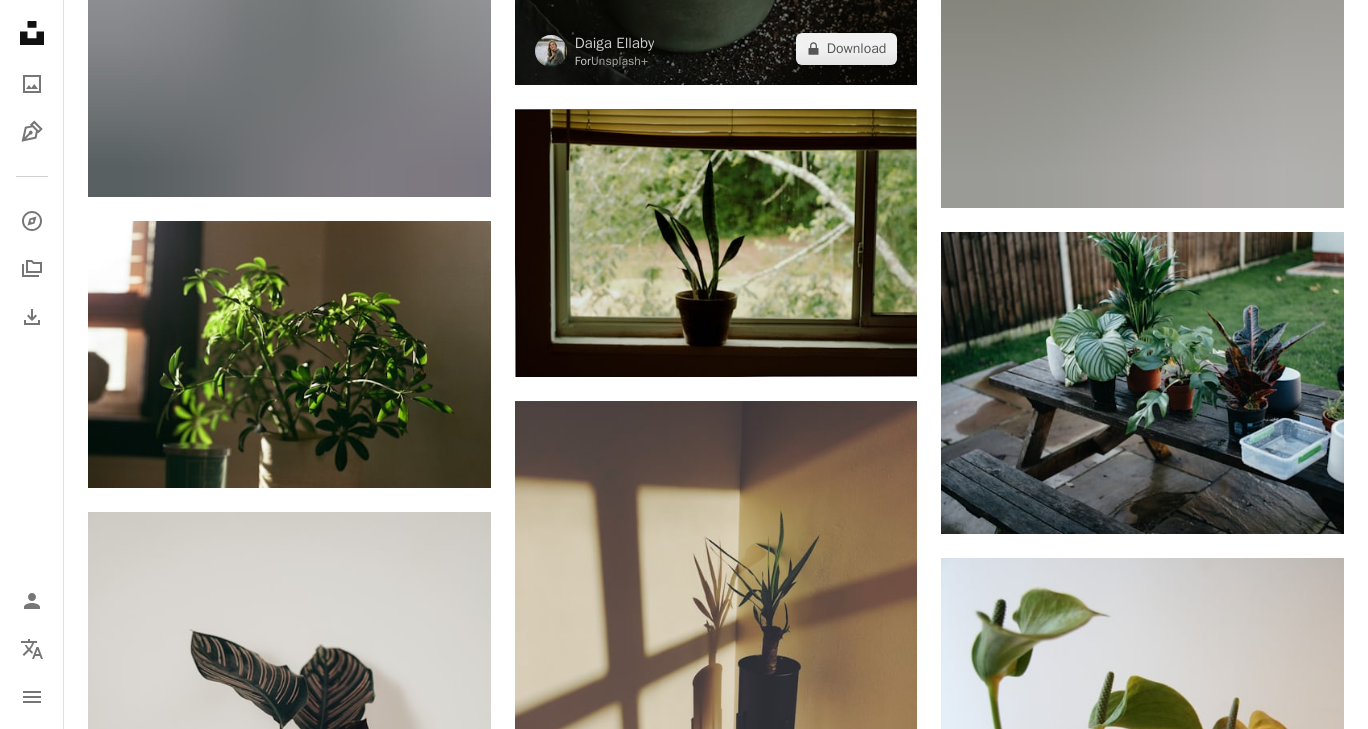 scroll, scrollTop: 30489, scrollLeft: 0, axis: vertical 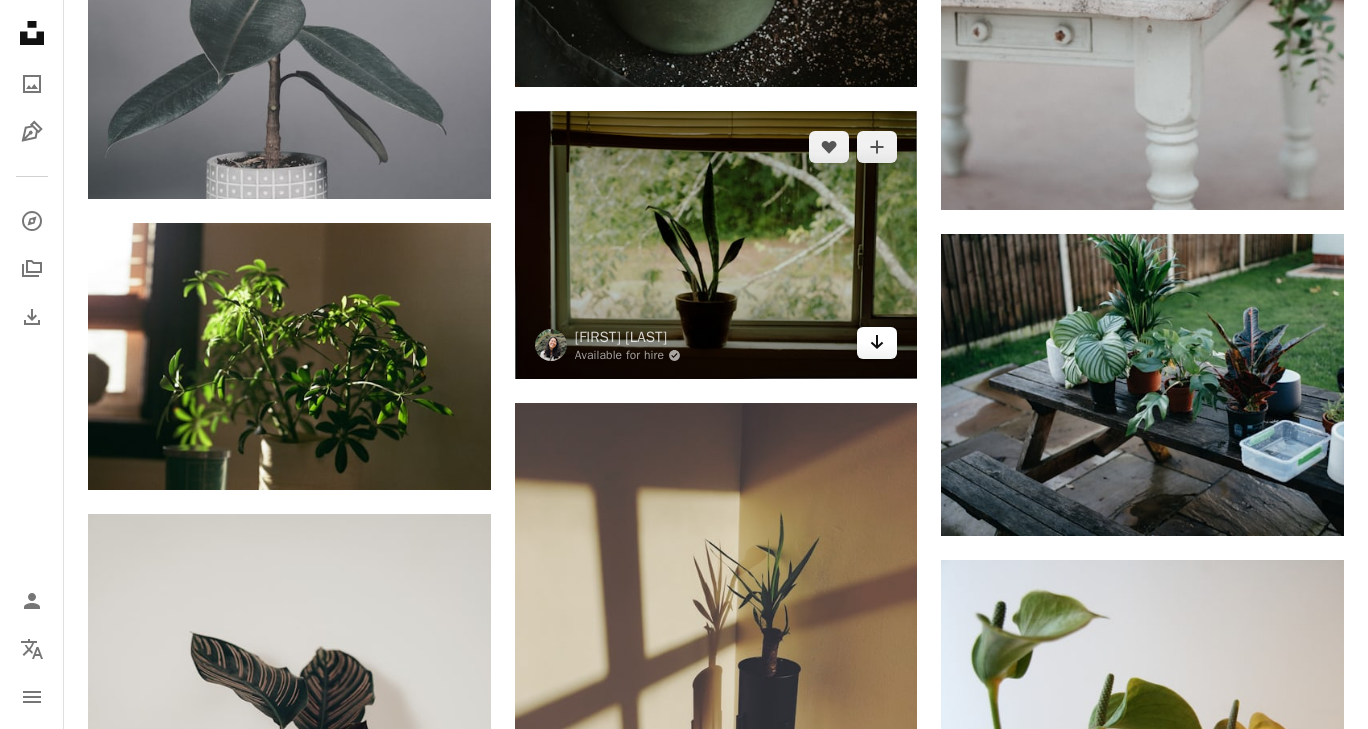 click on "Arrow pointing down" 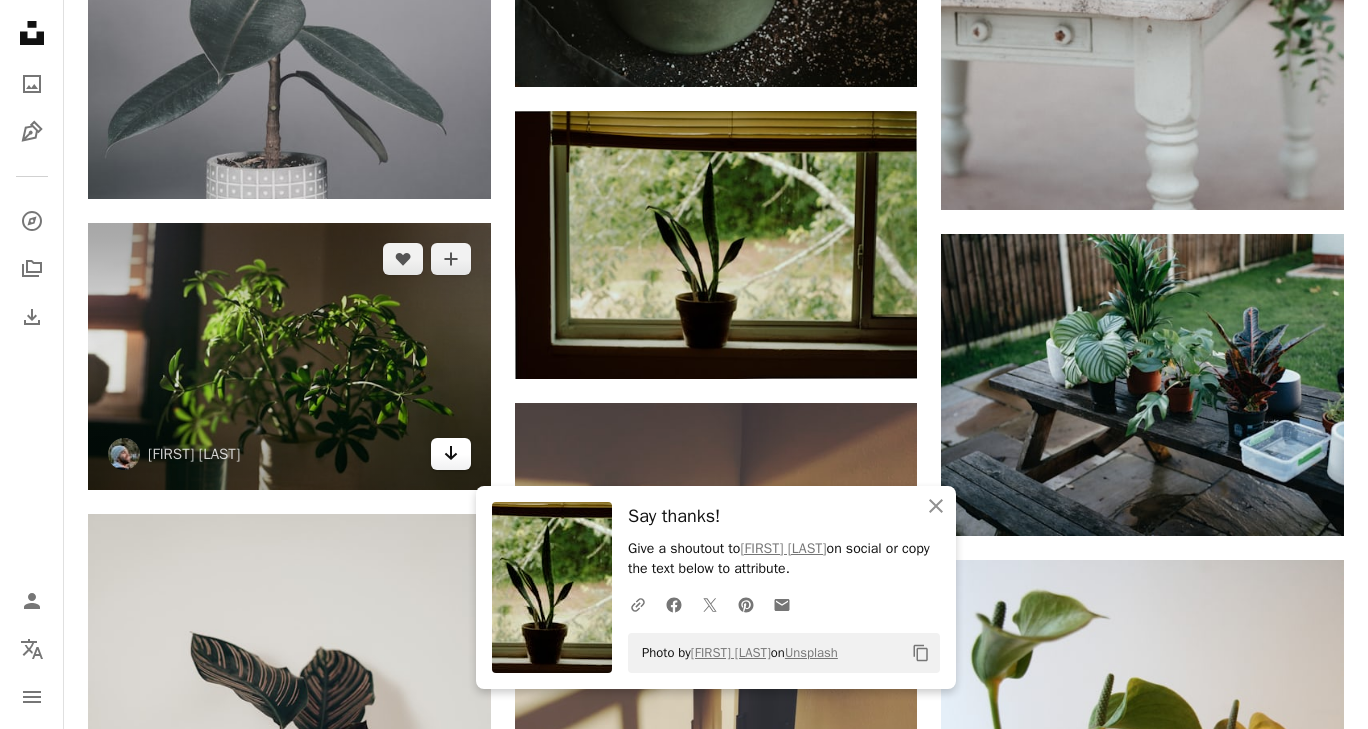 click on "Arrow pointing down" at bounding box center [451, 454] 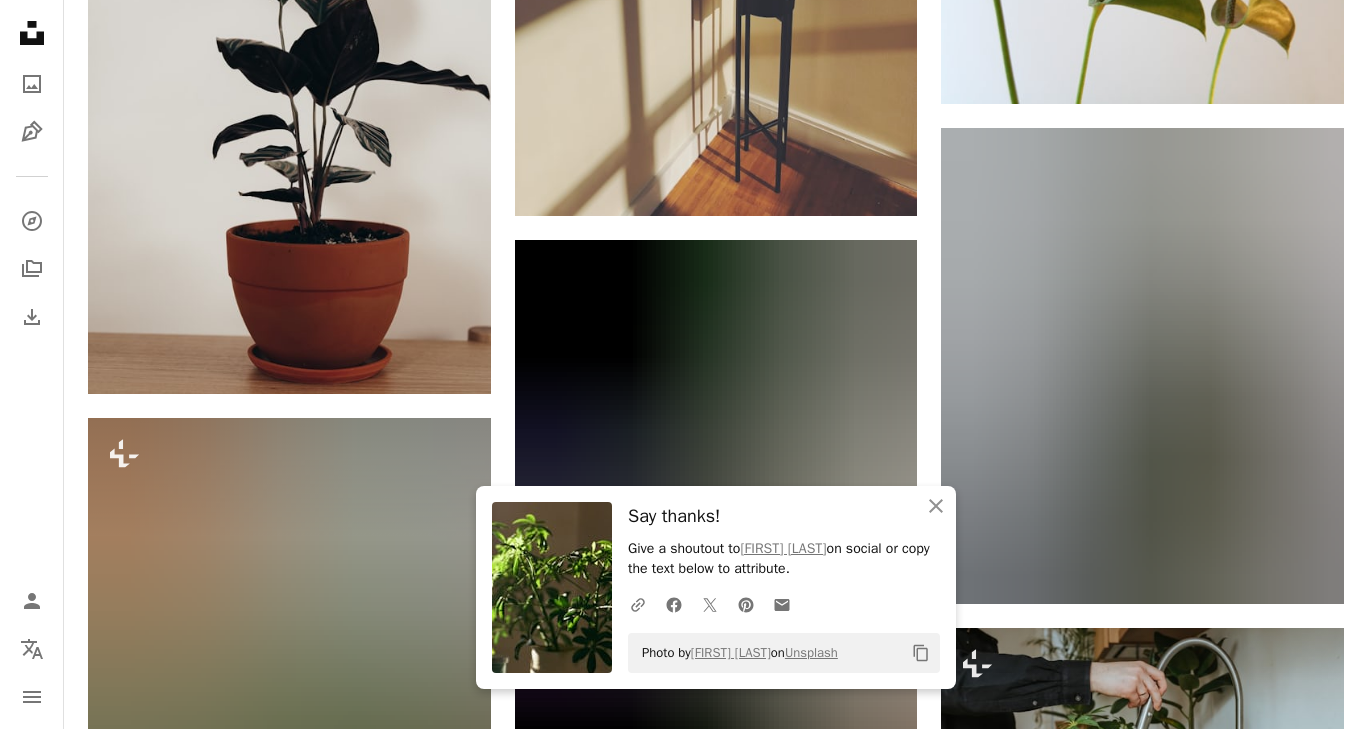 scroll, scrollTop: 31212, scrollLeft: 0, axis: vertical 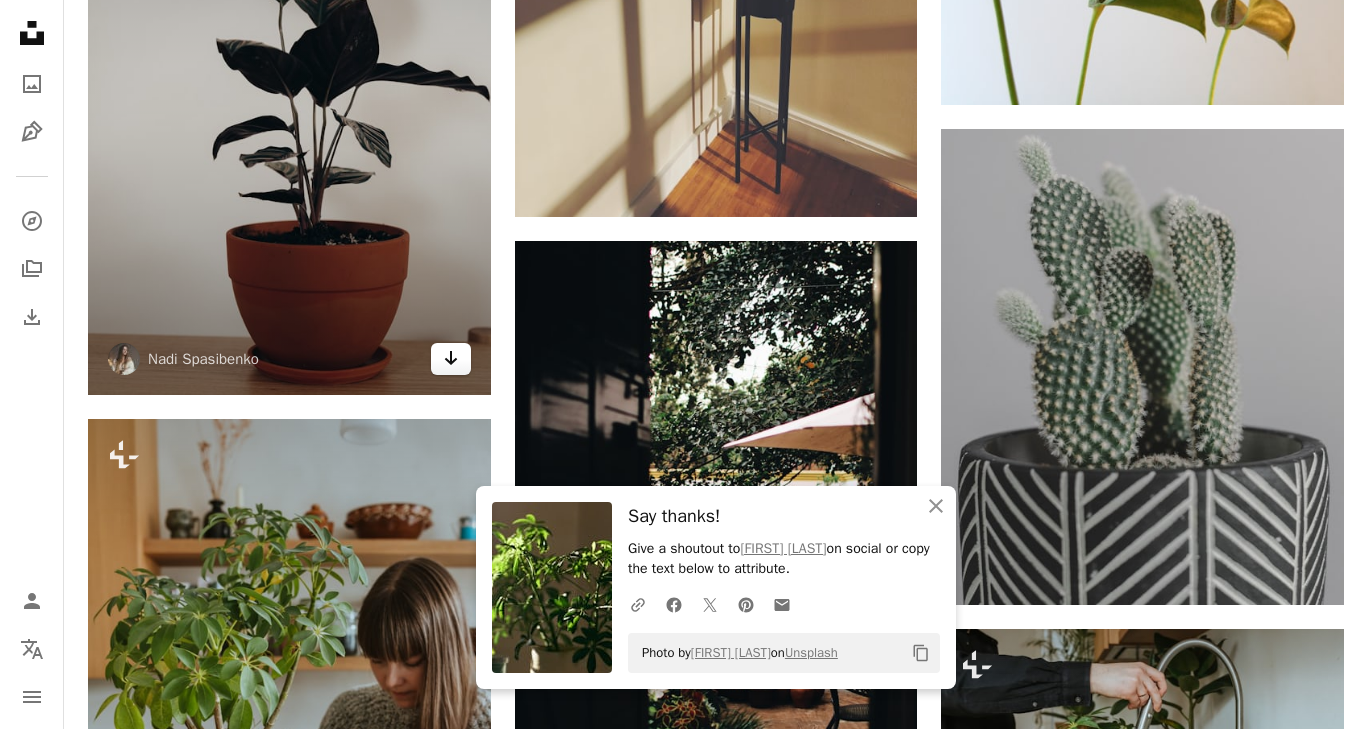 click on "Arrow pointing down" at bounding box center (451, 359) 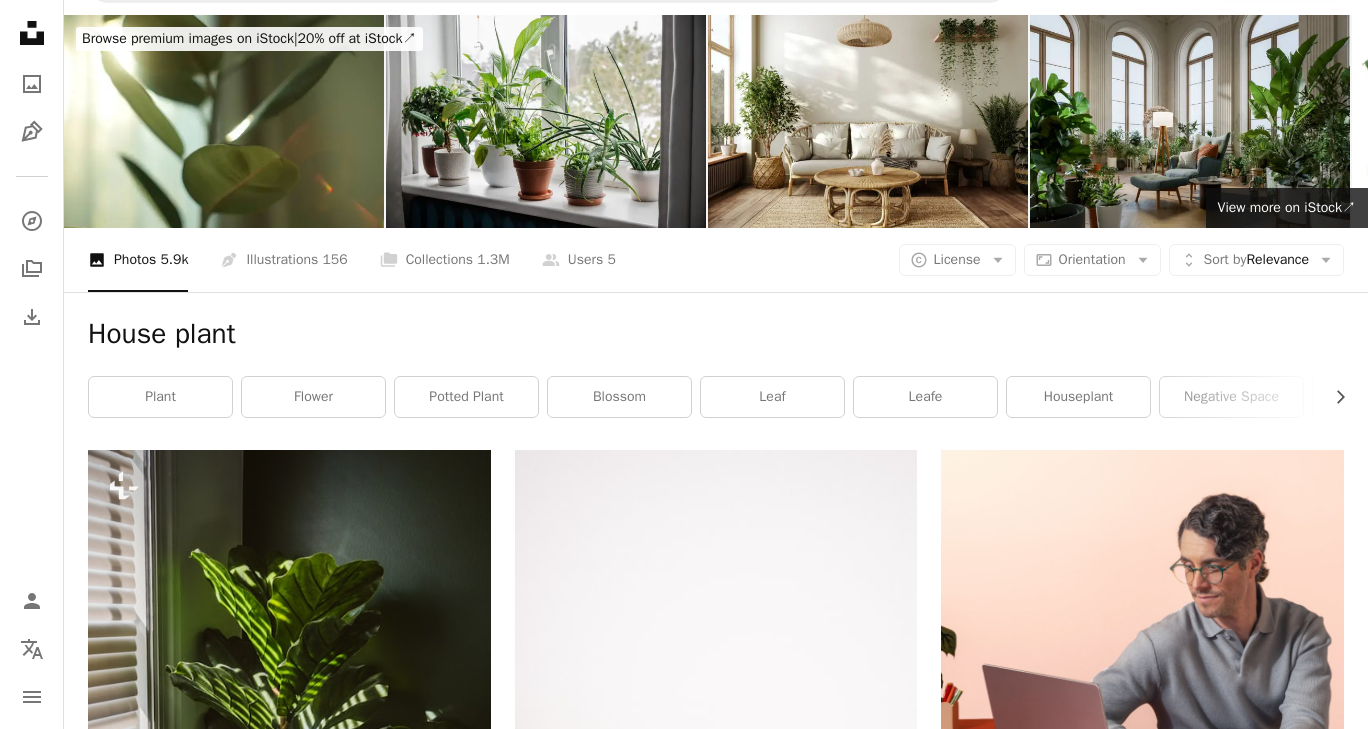 scroll, scrollTop: 0, scrollLeft: 0, axis: both 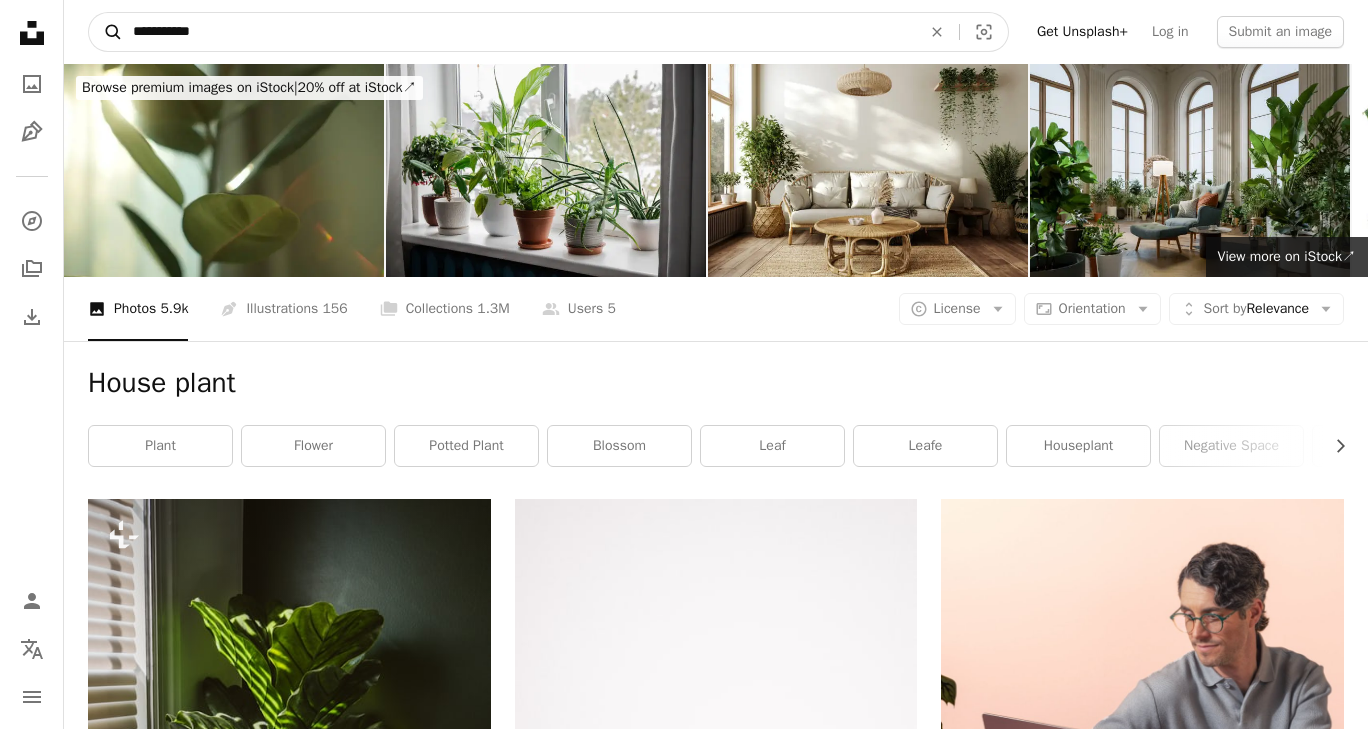 drag, startPoint x: 298, startPoint y: 25, endPoint x: 112, endPoint y: 23, distance: 186.01076 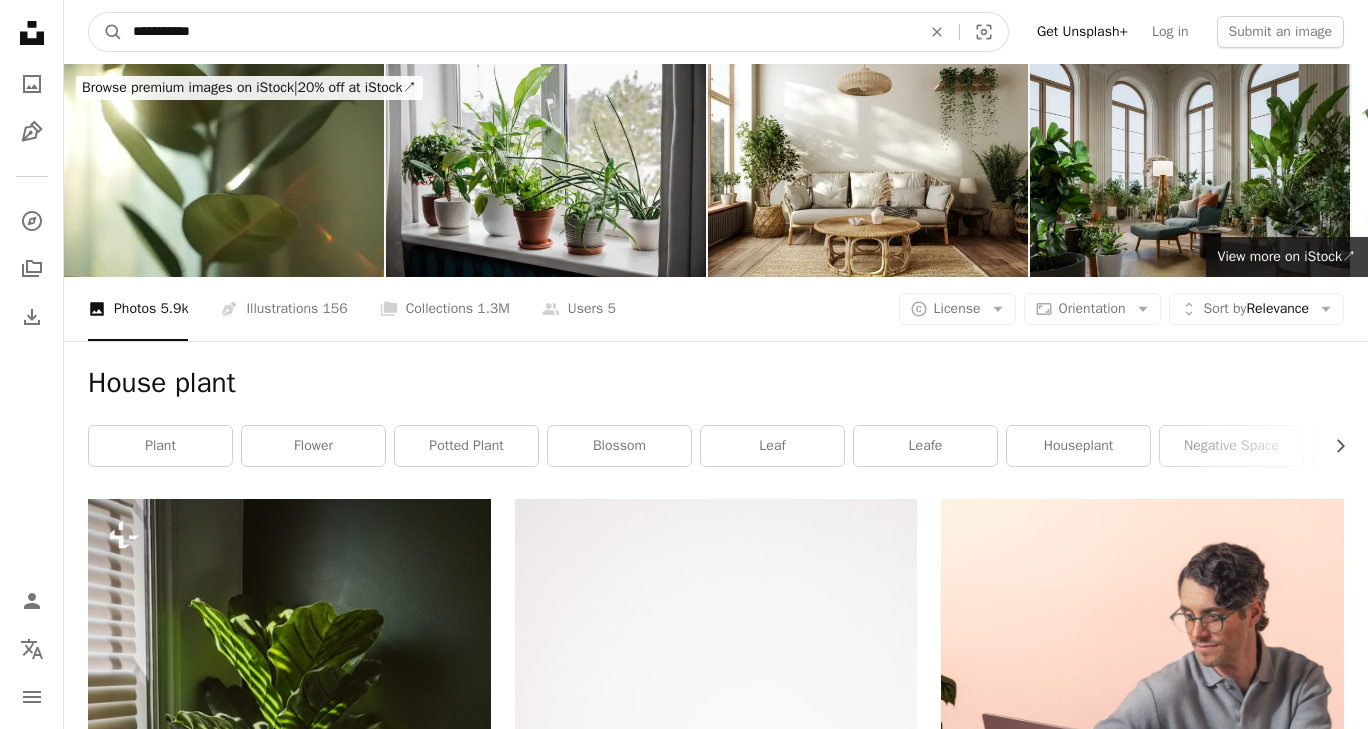 click on "**********" at bounding box center (519, 32) 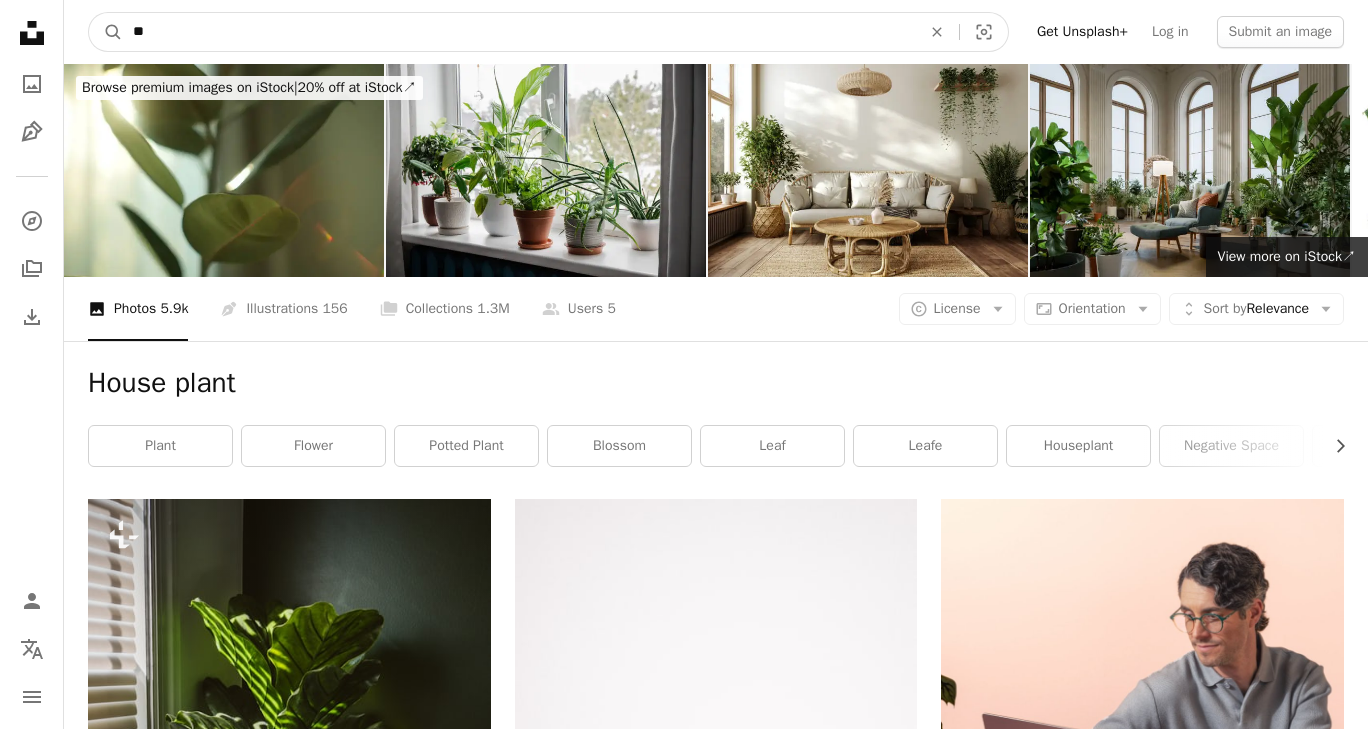 type on "*" 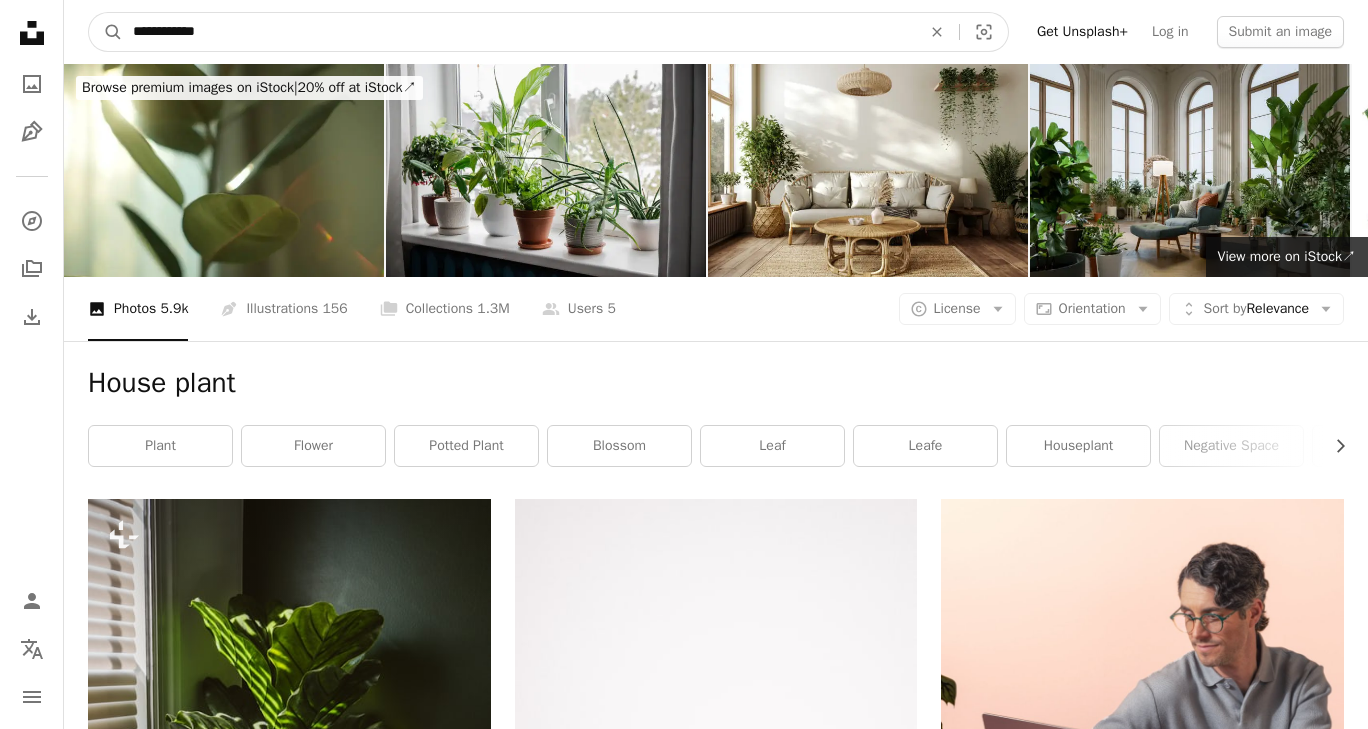 type on "**********" 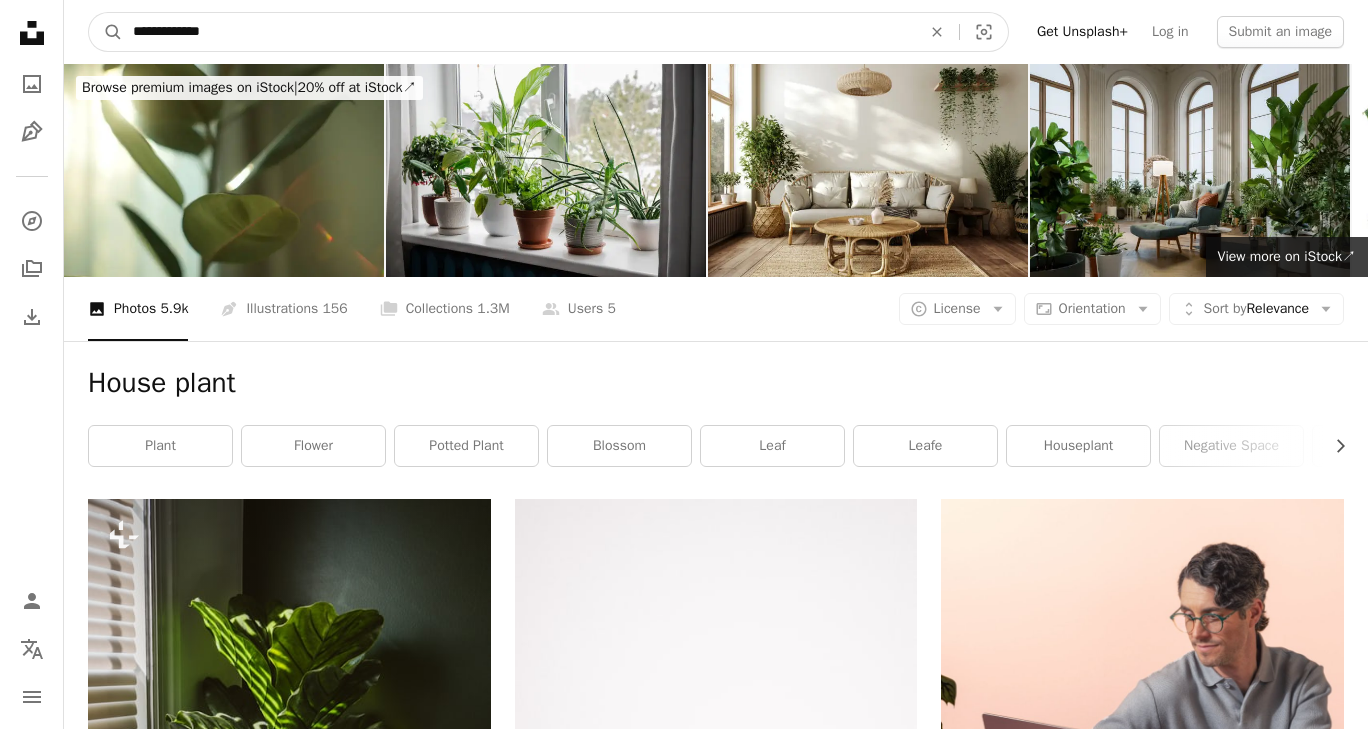 click on "A magnifying glass" at bounding box center [106, 32] 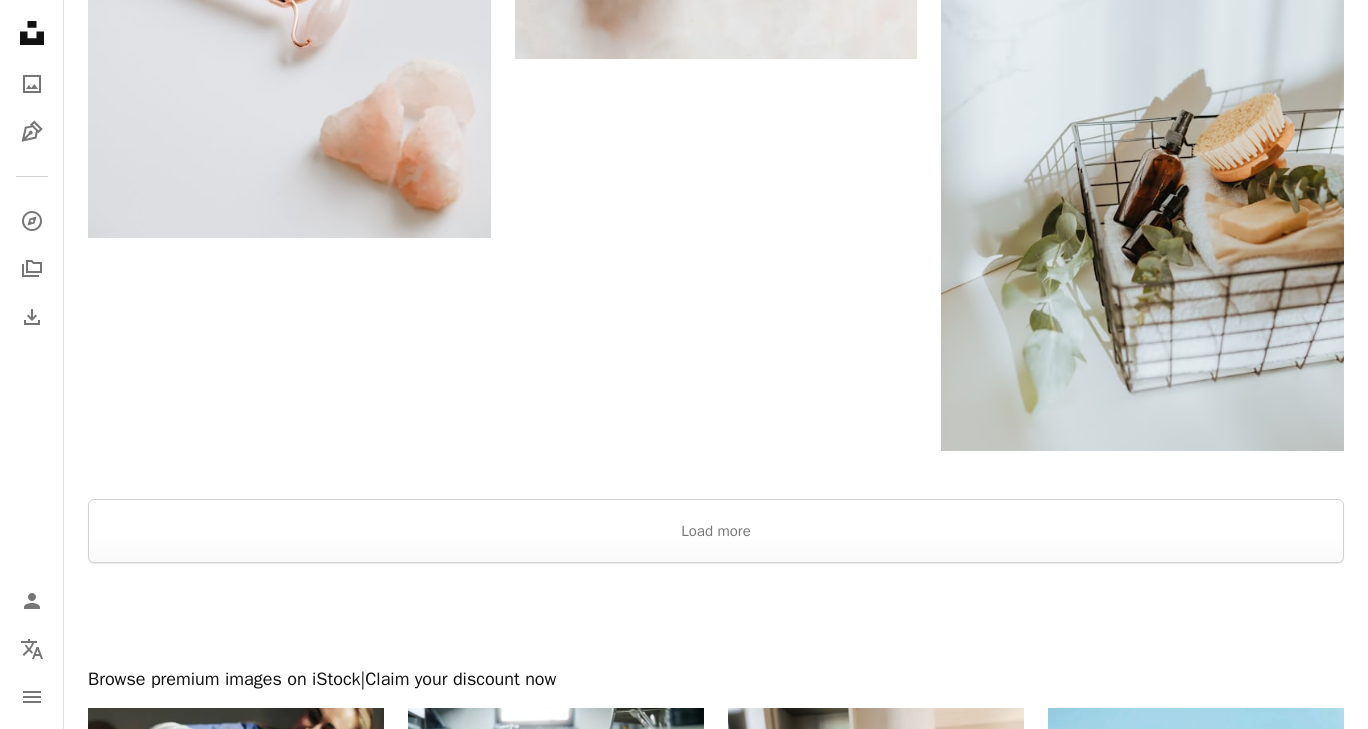 scroll, scrollTop: 3625, scrollLeft: 0, axis: vertical 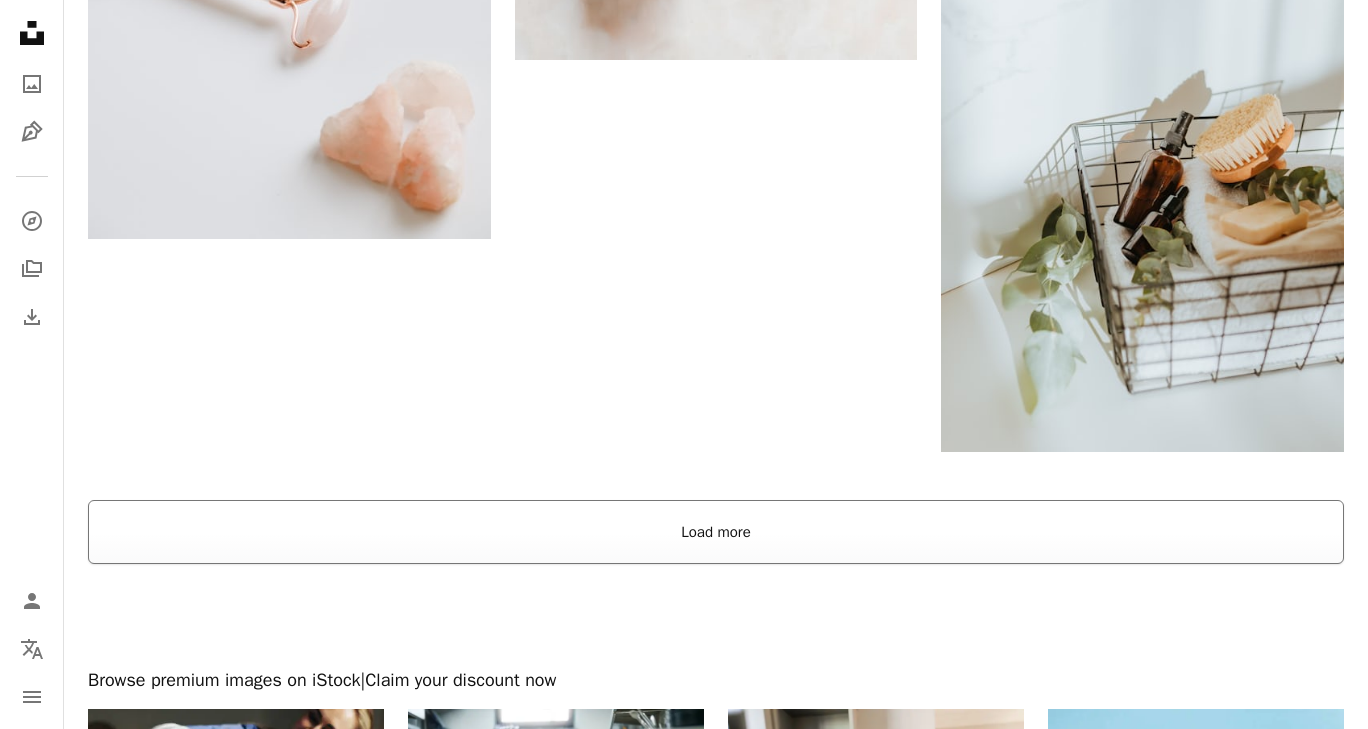 click on "Load more" at bounding box center [716, 532] 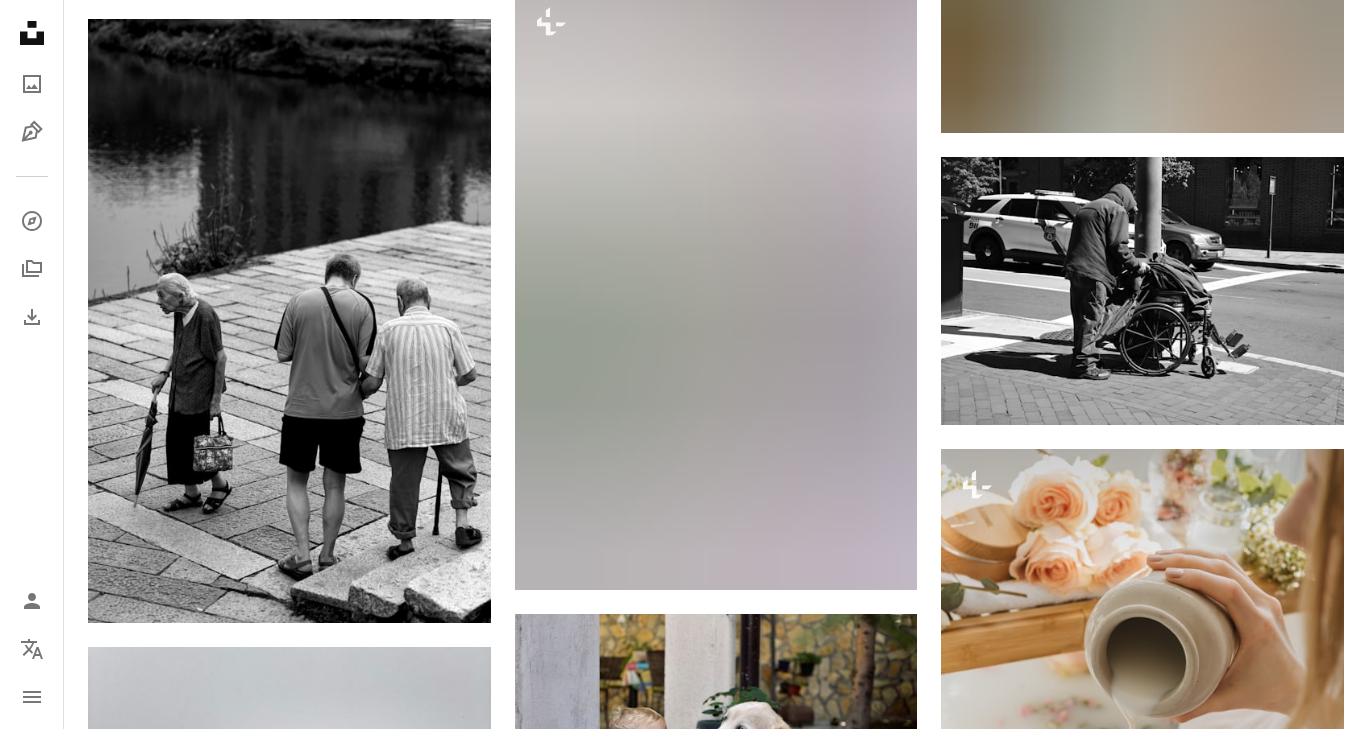 scroll, scrollTop: 31042, scrollLeft: 0, axis: vertical 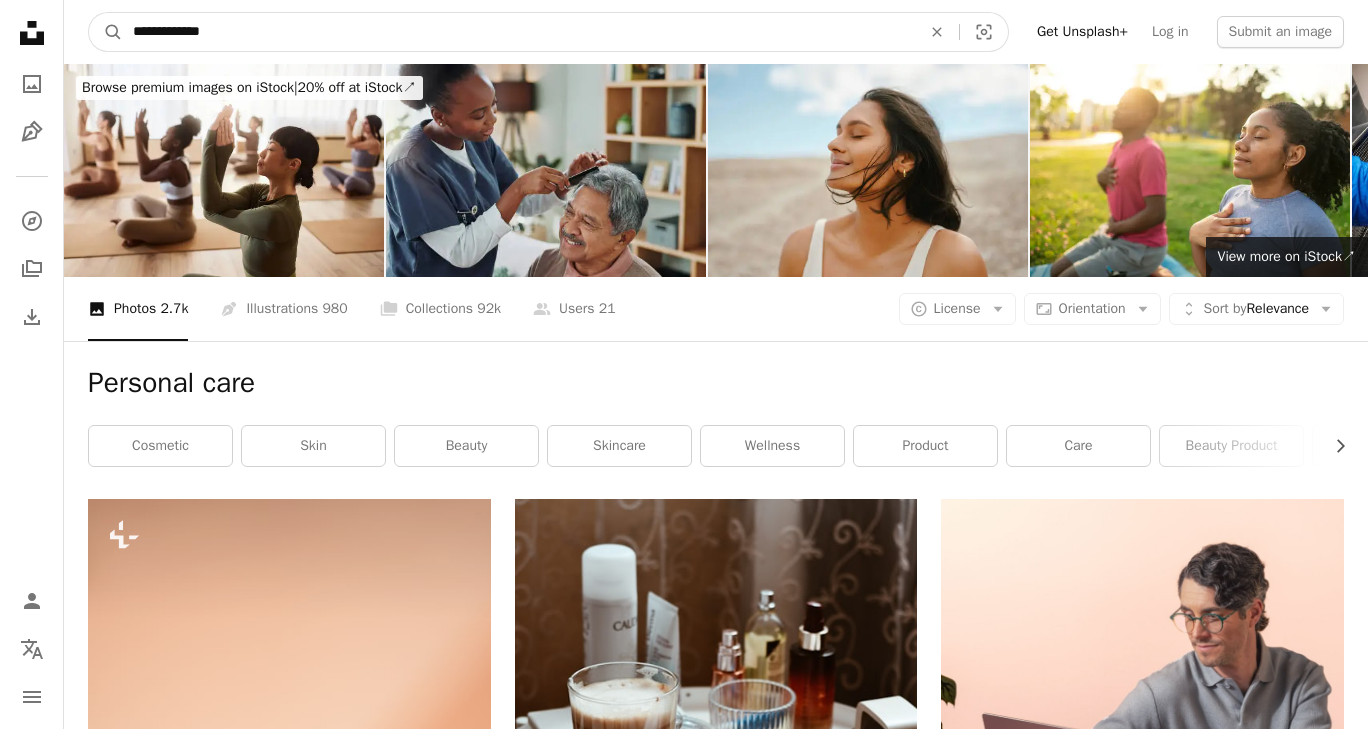 drag, startPoint x: 256, startPoint y: 37, endPoint x: 77, endPoint y: 17, distance: 180.11385 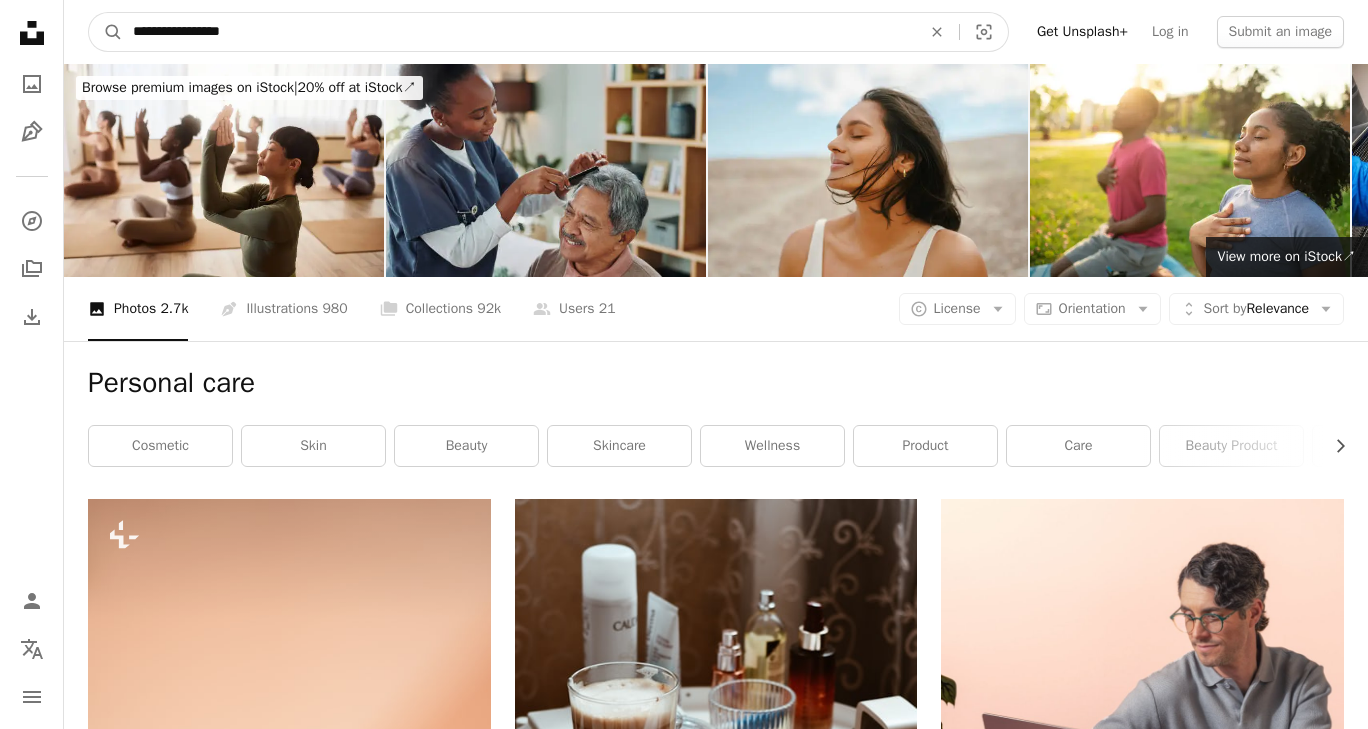 type on "**********" 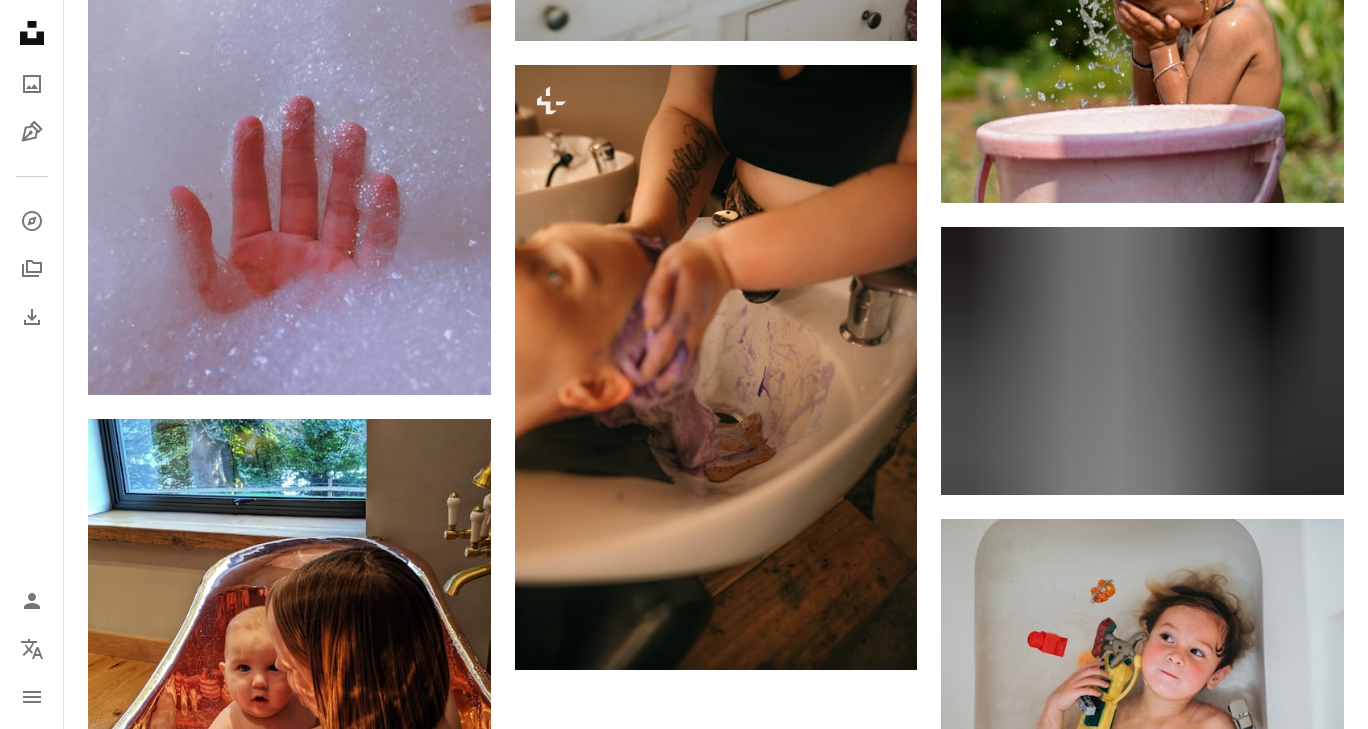 scroll, scrollTop: 2612, scrollLeft: 0, axis: vertical 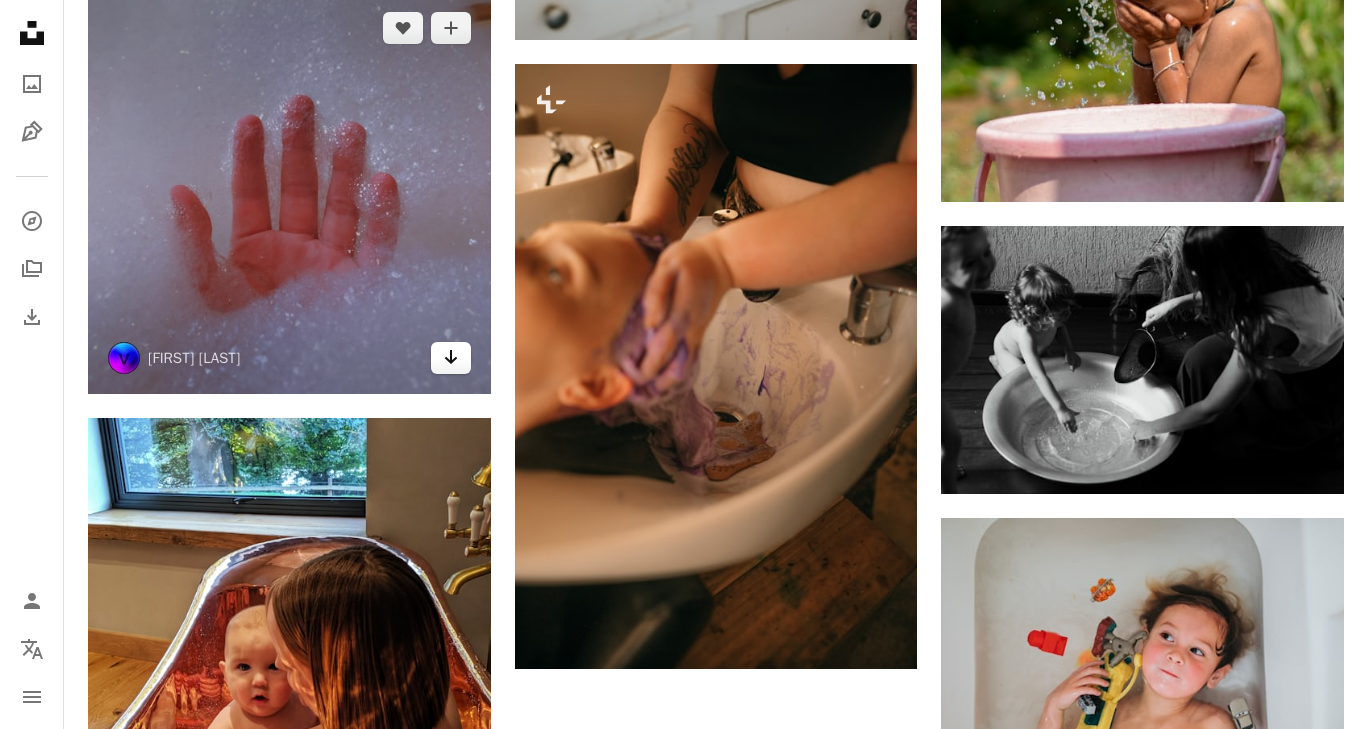 click on "Arrow pointing down" at bounding box center [451, 358] 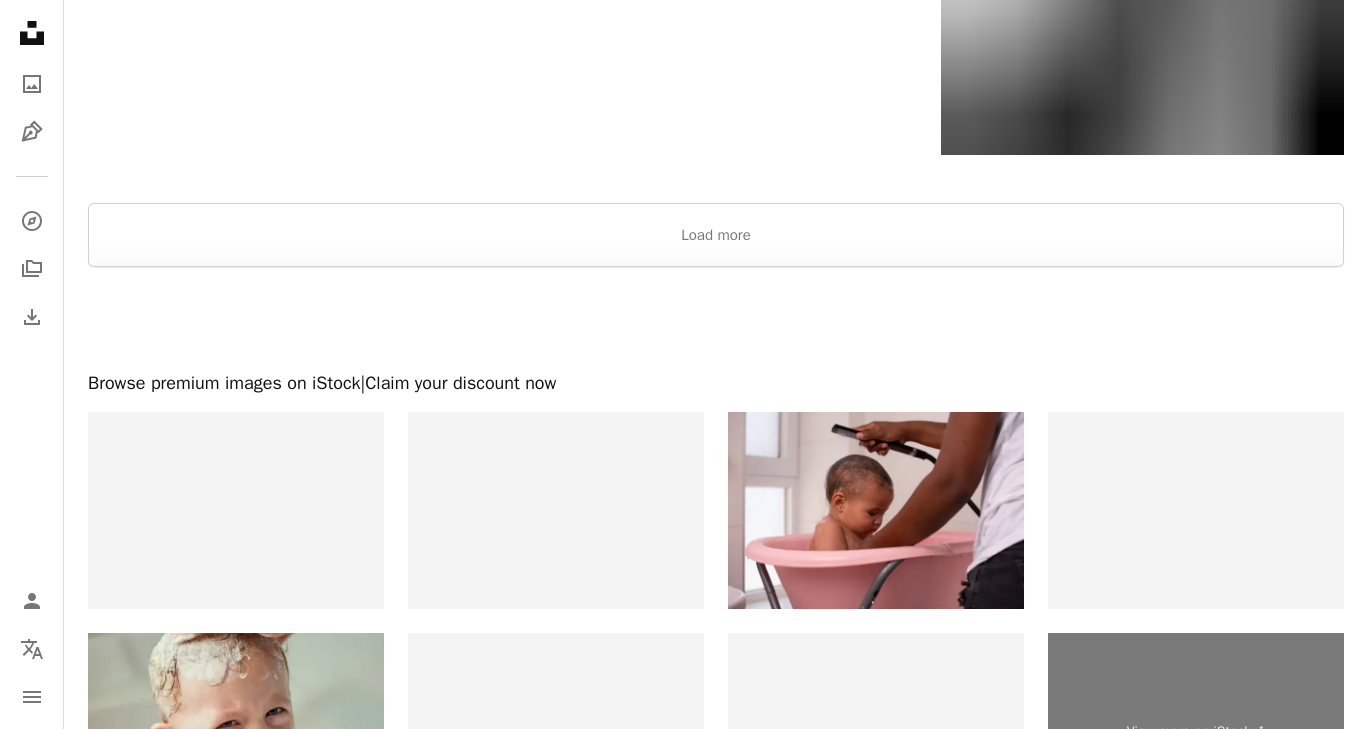scroll, scrollTop: 3864, scrollLeft: 0, axis: vertical 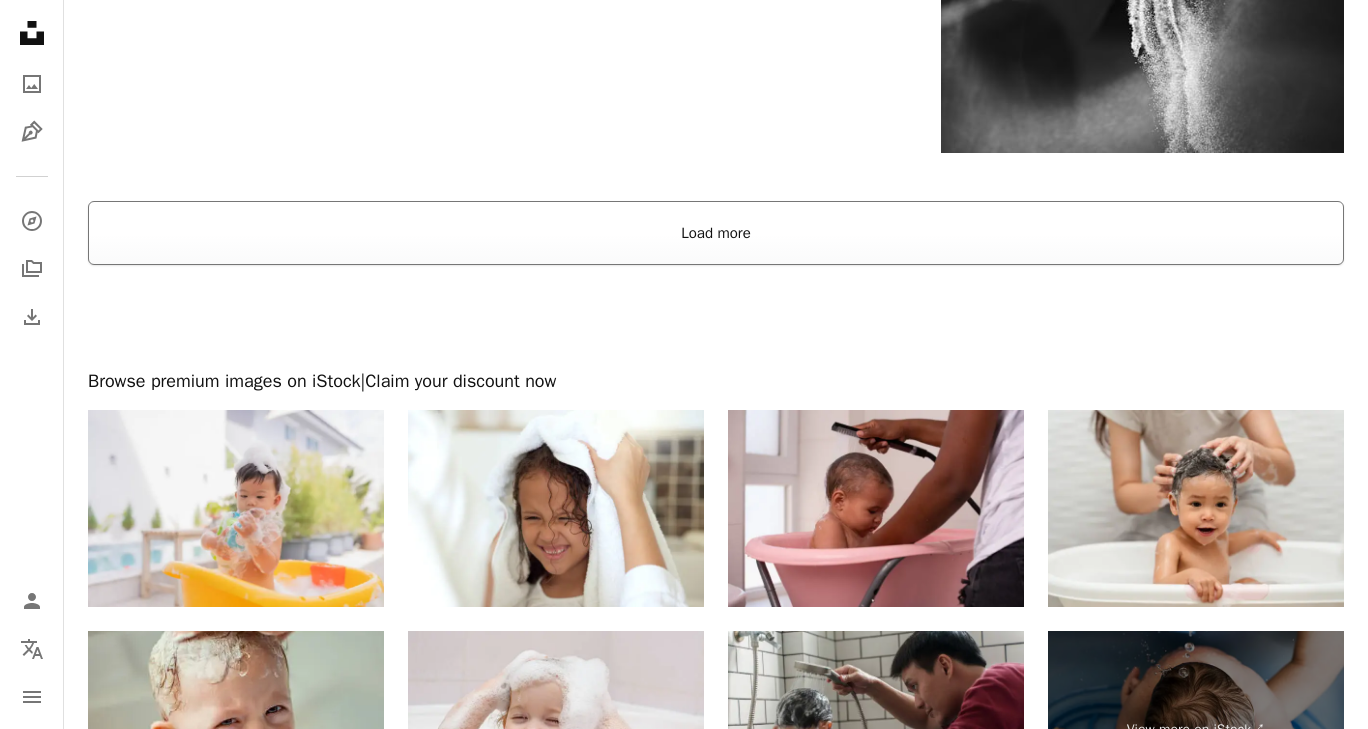 click on "Load more" at bounding box center [716, 233] 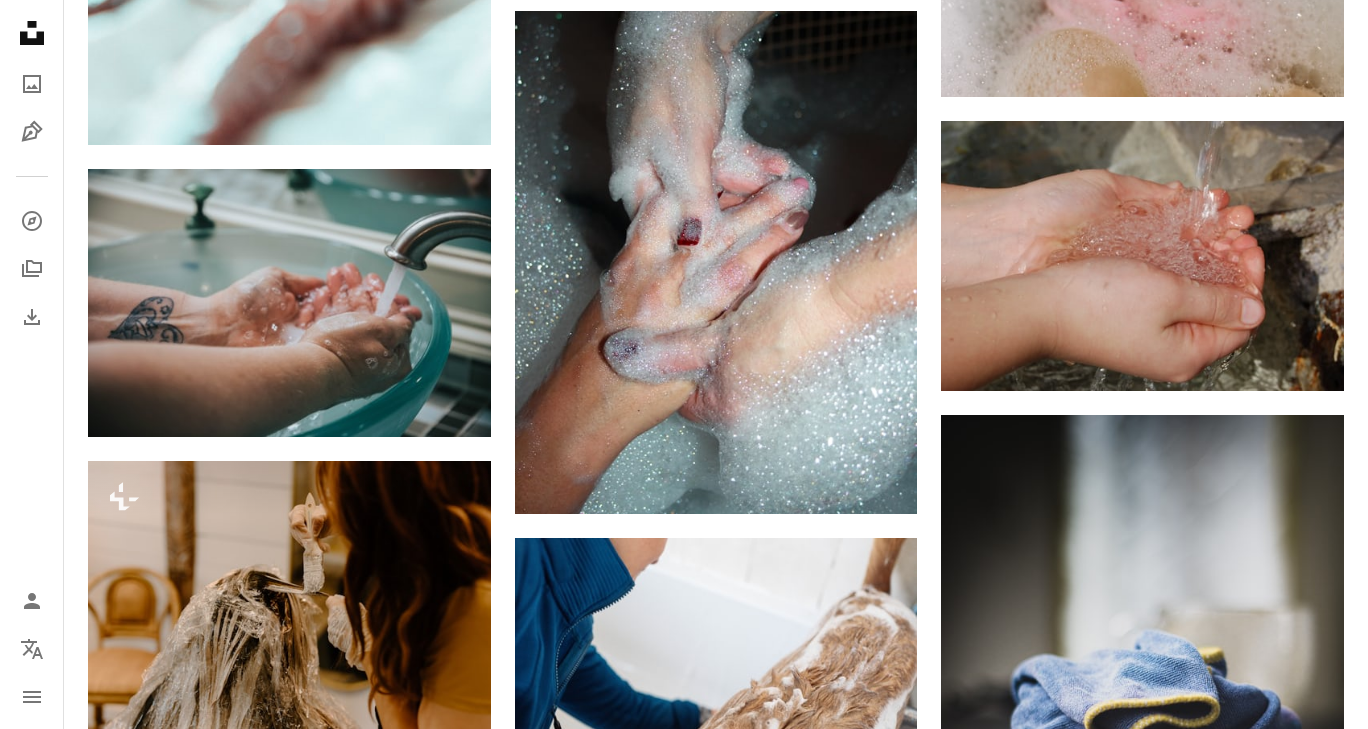 scroll, scrollTop: 18473, scrollLeft: 0, axis: vertical 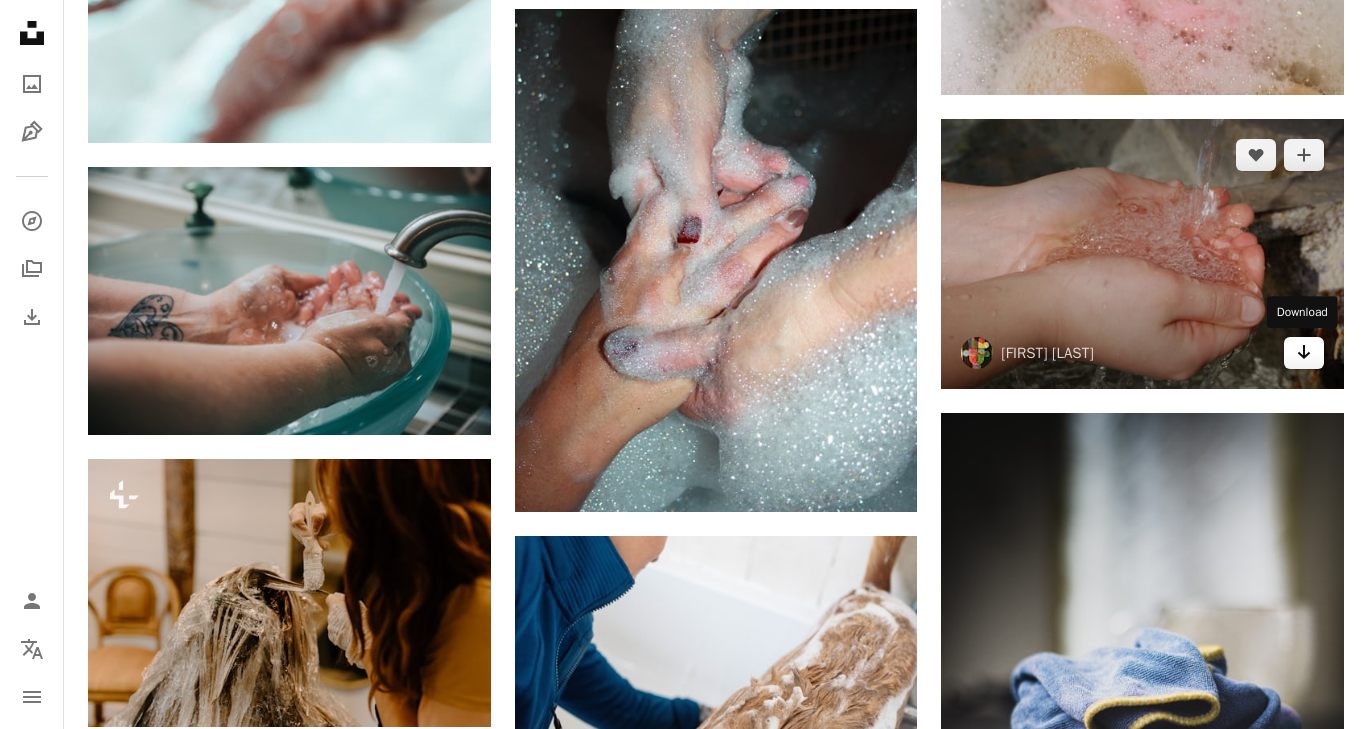 click on "Arrow pointing down" at bounding box center [1304, 353] 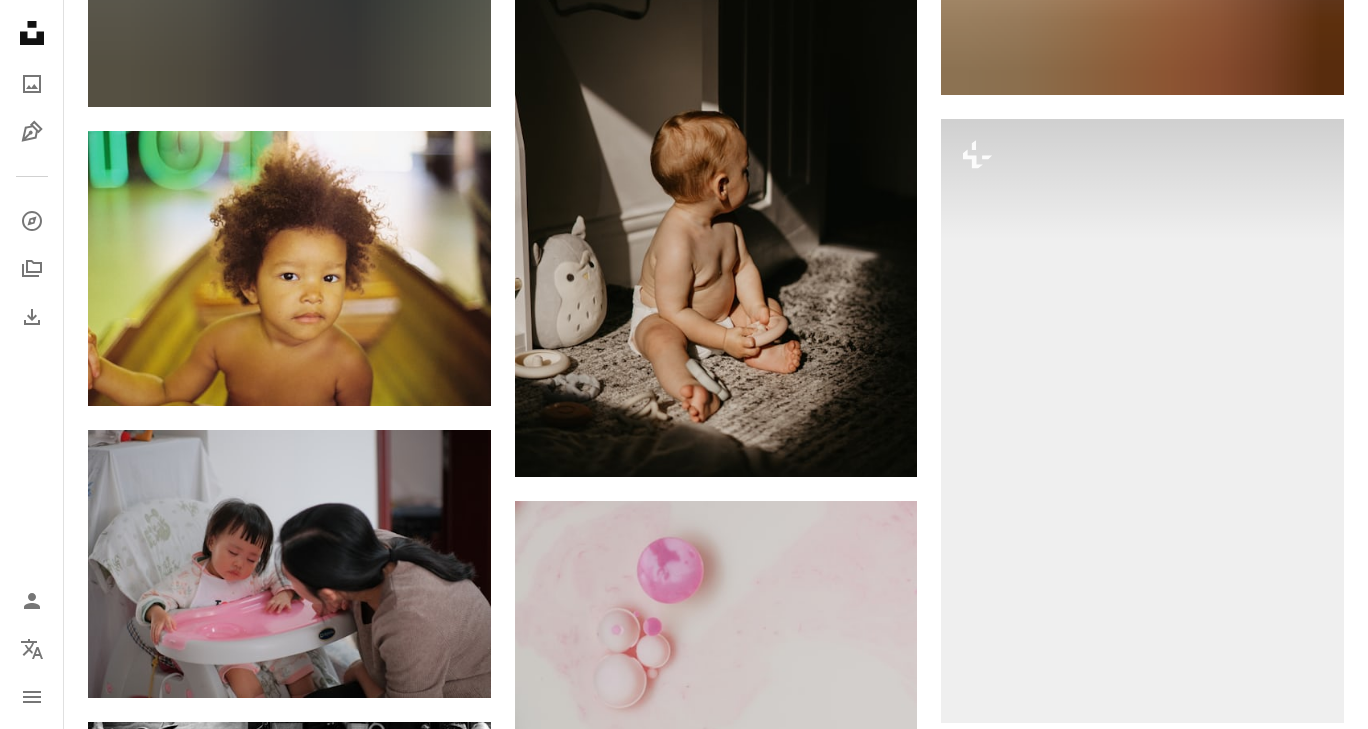 scroll, scrollTop: 19722, scrollLeft: 0, axis: vertical 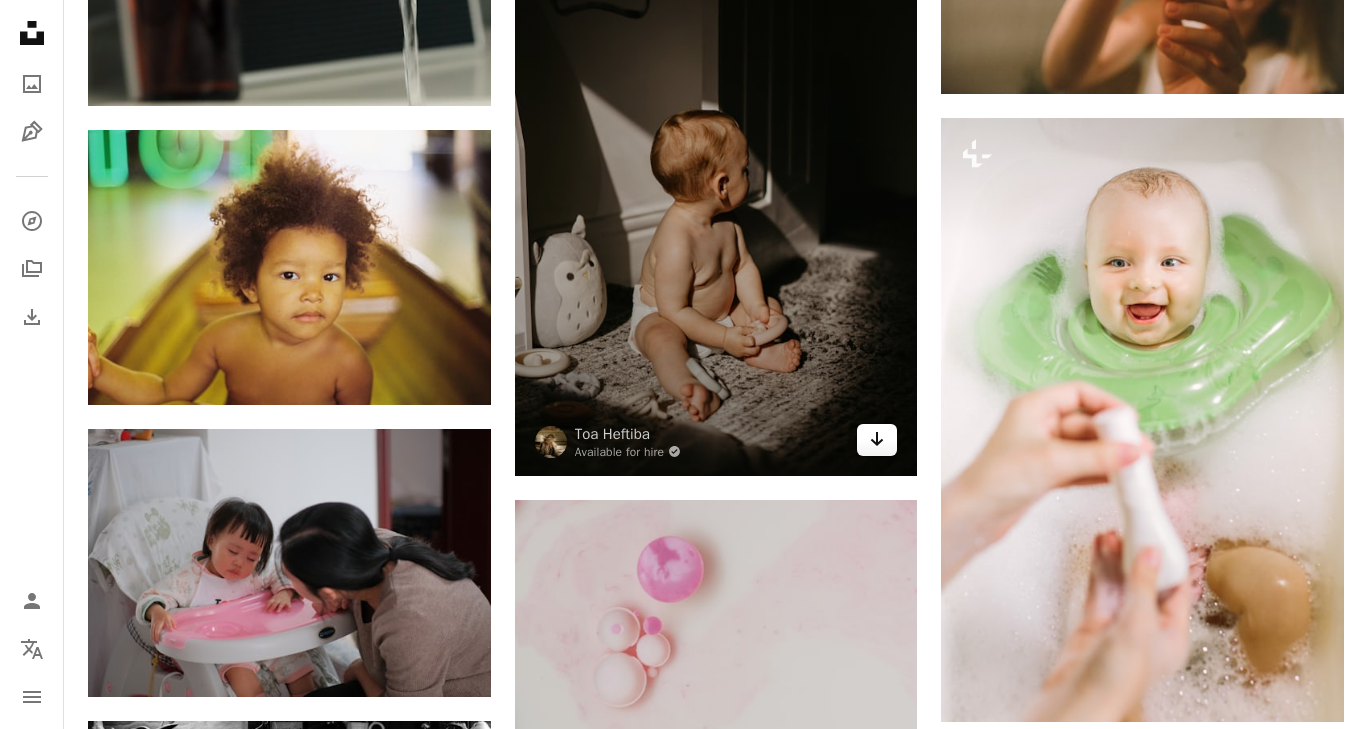 click on "Arrow pointing down" at bounding box center [877, 440] 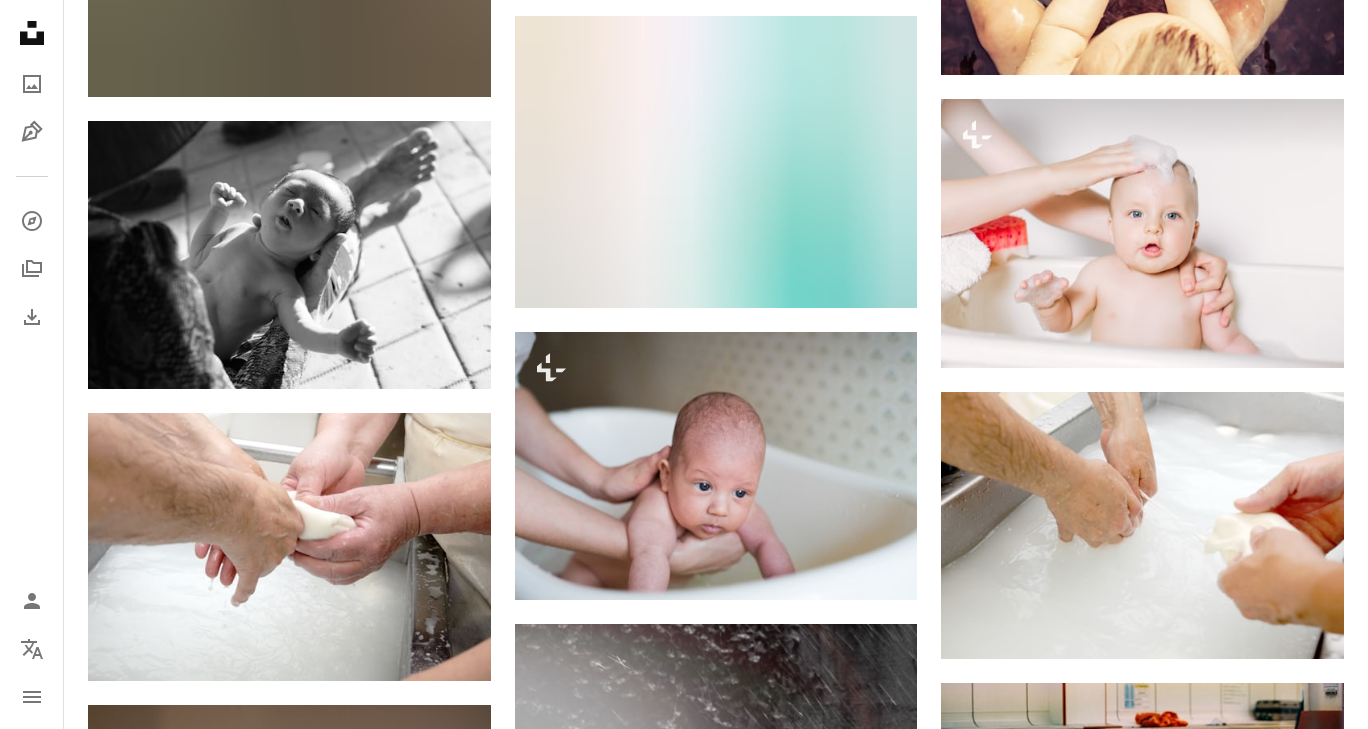 scroll, scrollTop: 23719, scrollLeft: 0, axis: vertical 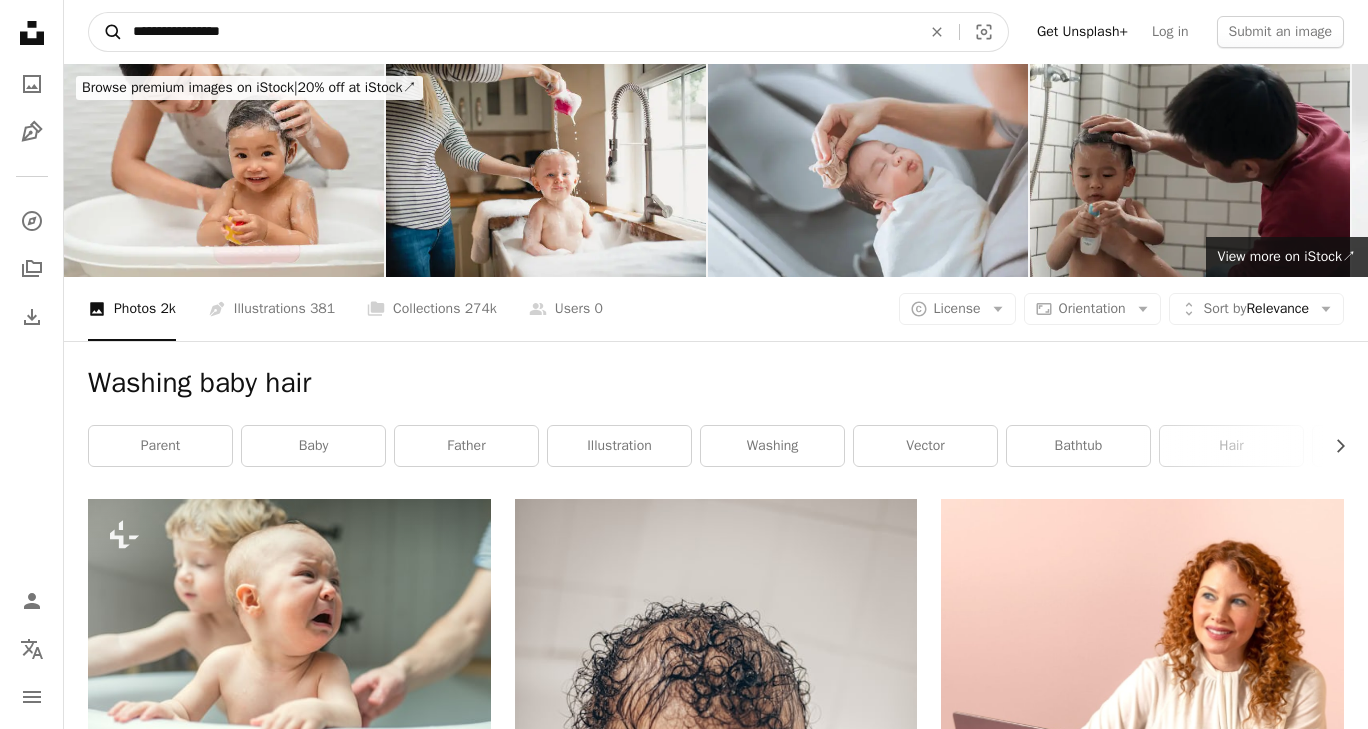 drag, startPoint x: 387, startPoint y: 25, endPoint x: 104, endPoint y: 31, distance: 283.0636 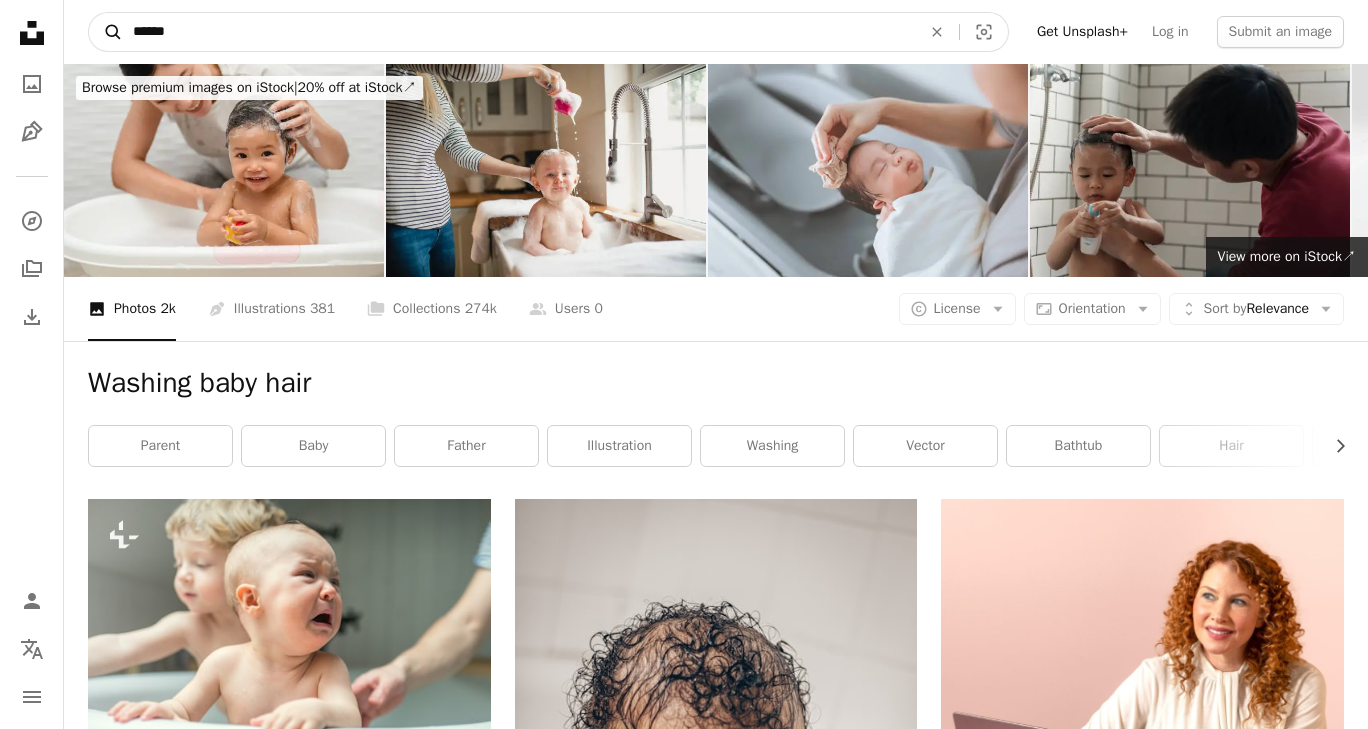 type on "*******" 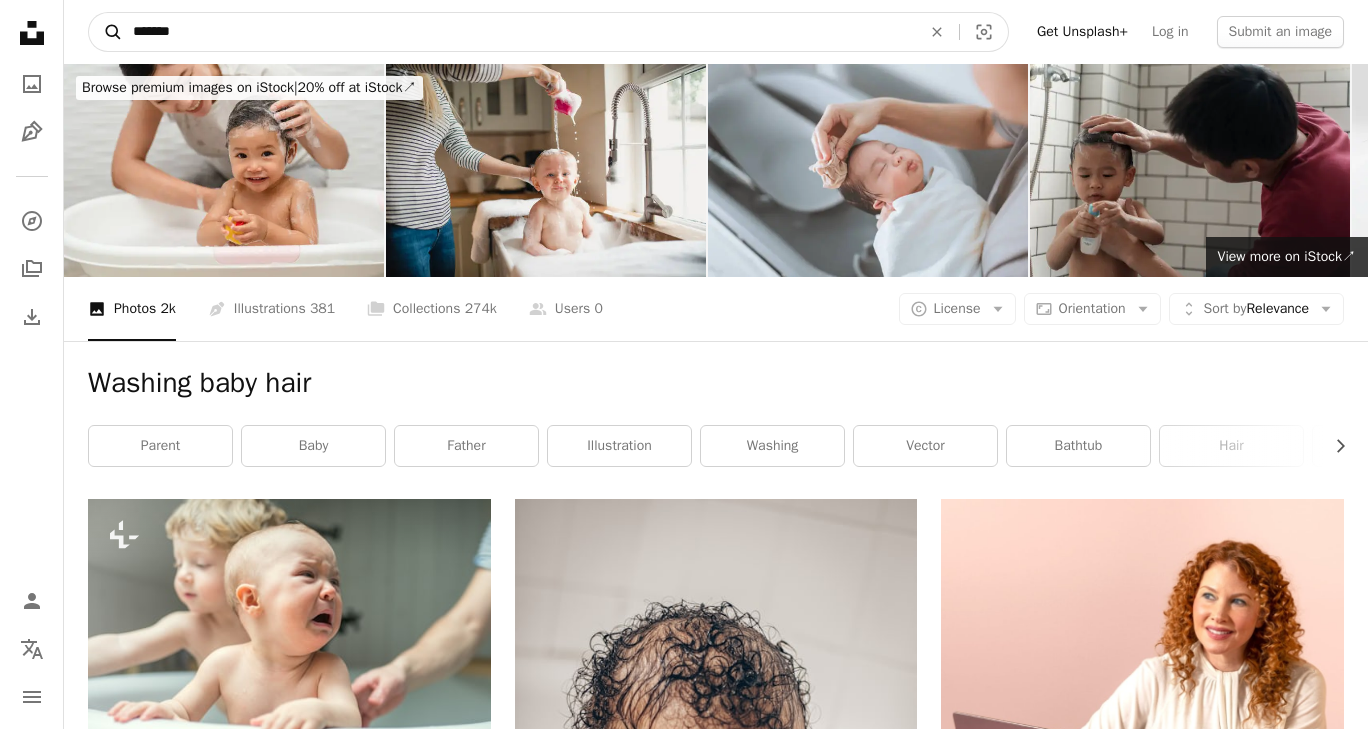 click on "A magnifying glass" at bounding box center (106, 32) 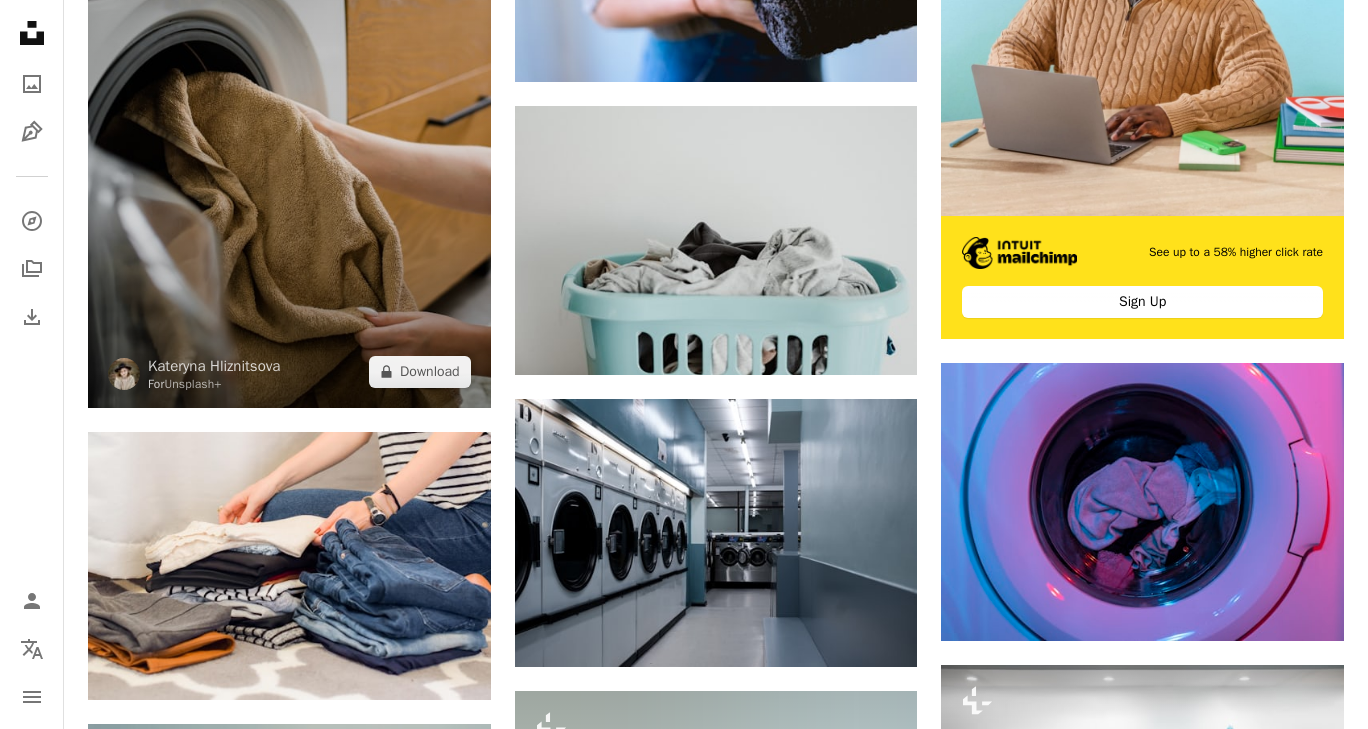 scroll, scrollTop: 688, scrollLeft: 0, axis: vertical 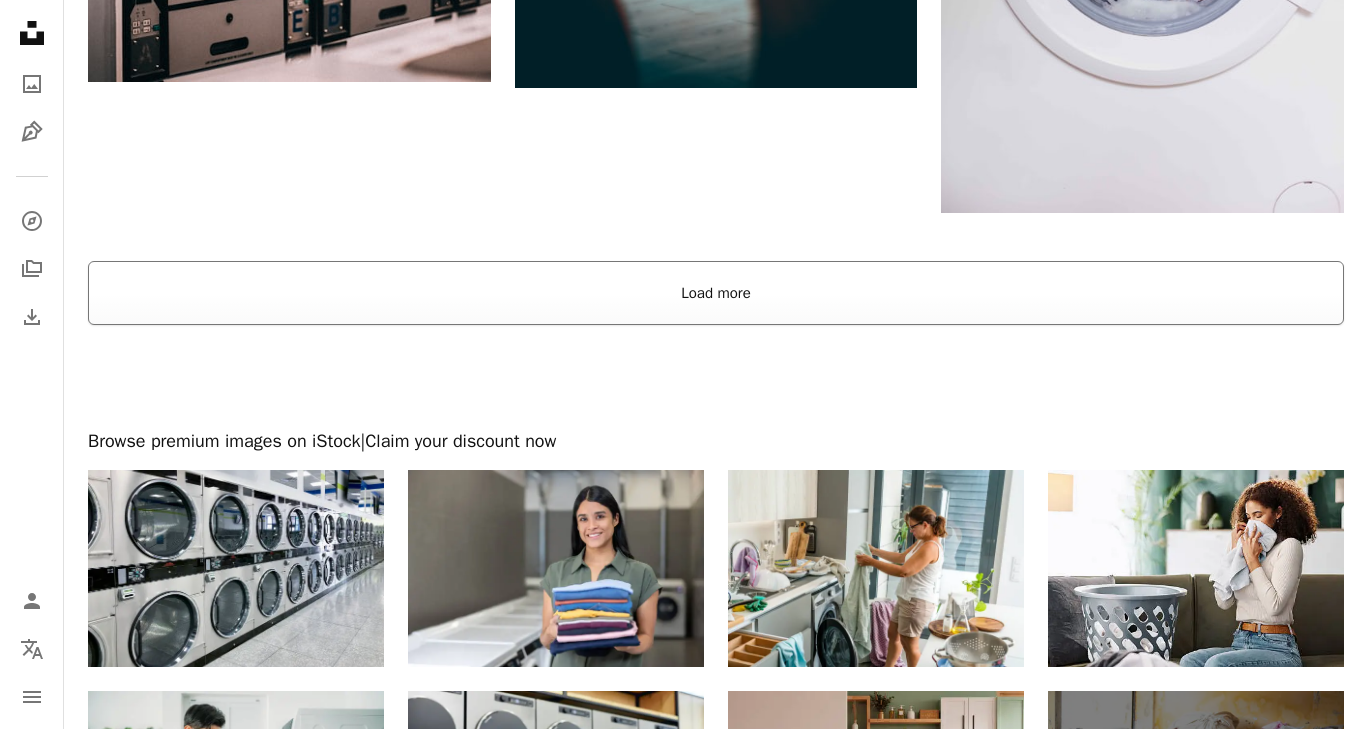click on "Load more" at bounding box center [716, 293] 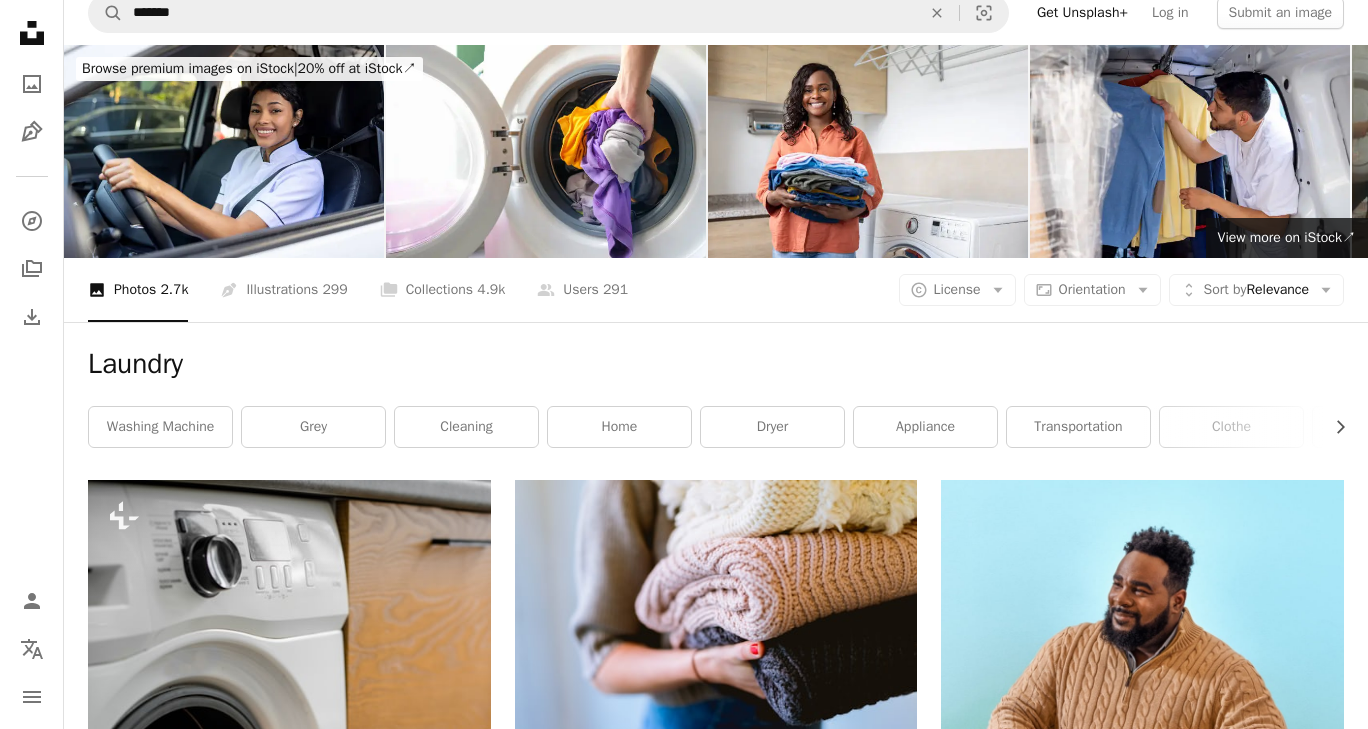 scroll, scrollTop: 0, scrollLeft: 0, axis: both 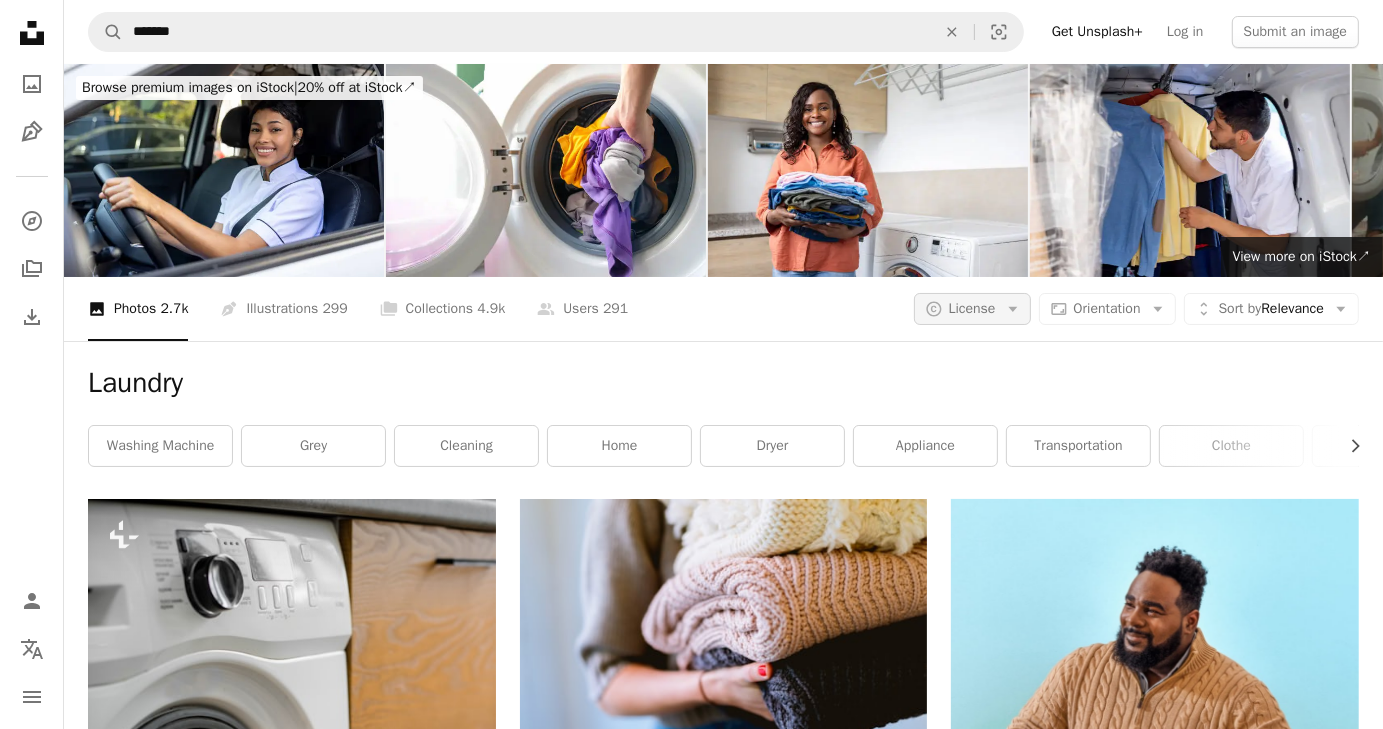 click on "Arrow down" 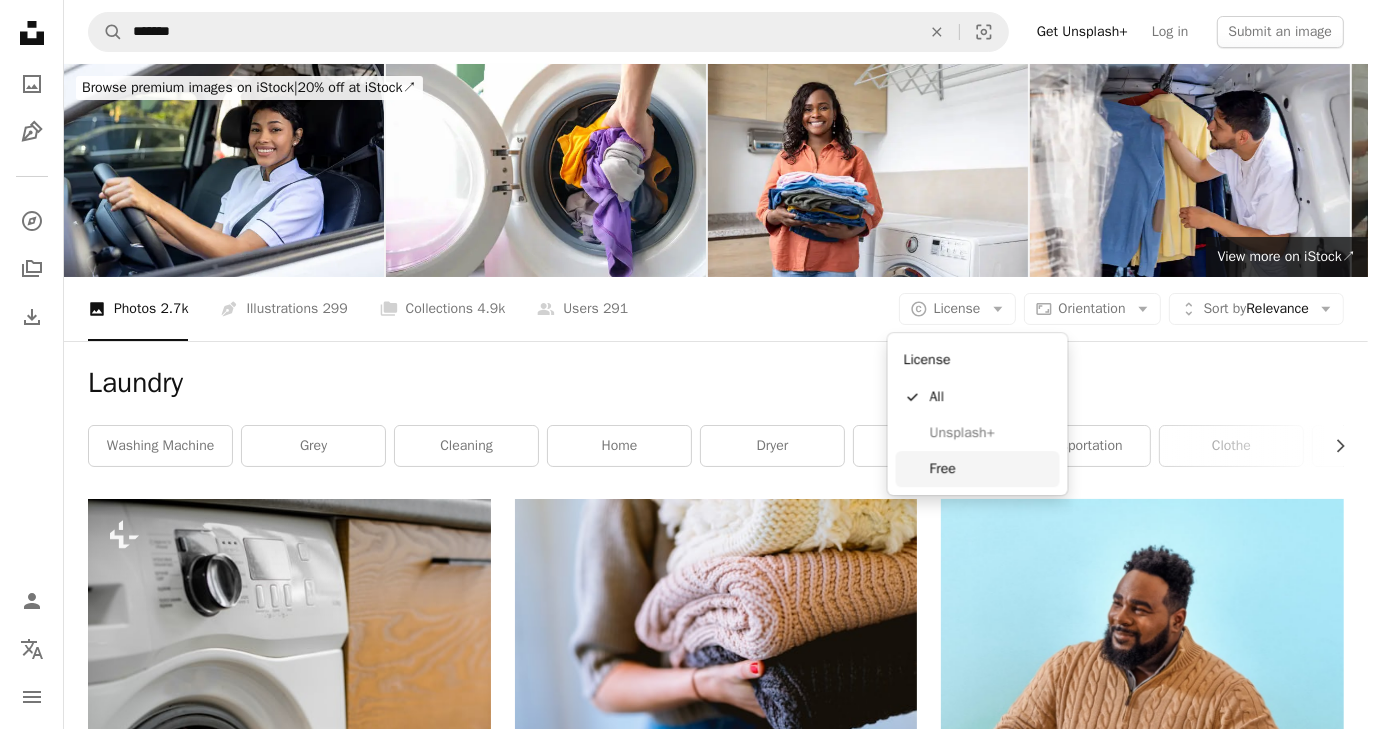 click on "Free" at bounding box center (991, 469) 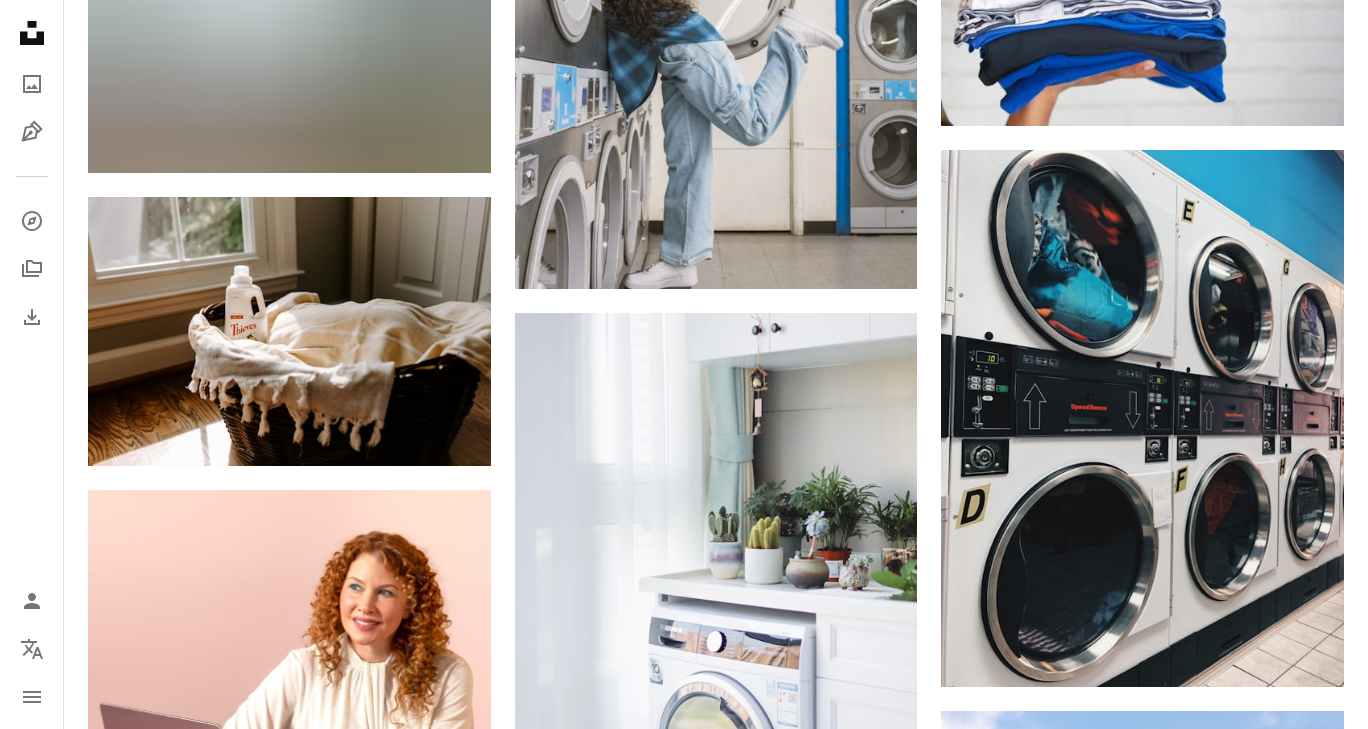 scroll, scrollTop: 3575, scrollLeft: 0, axis: vertical 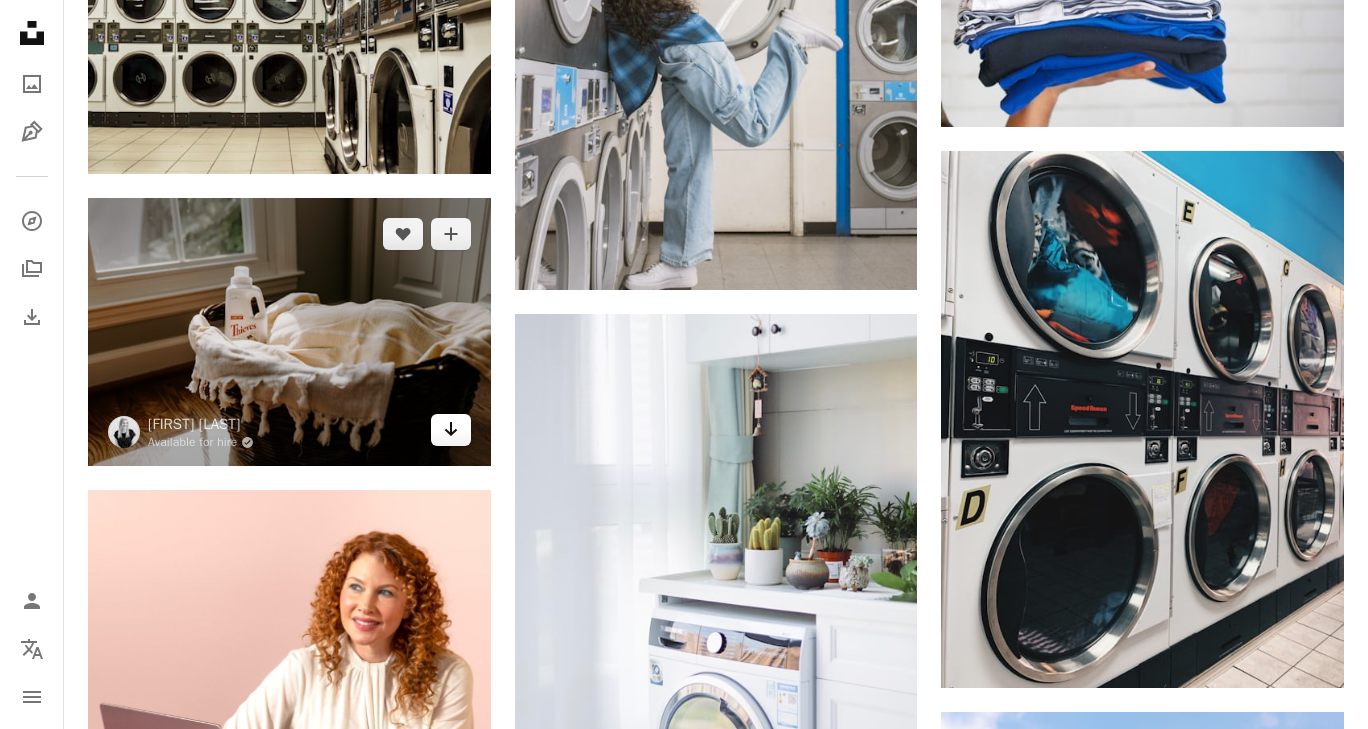 click on "Arrow pointing down" 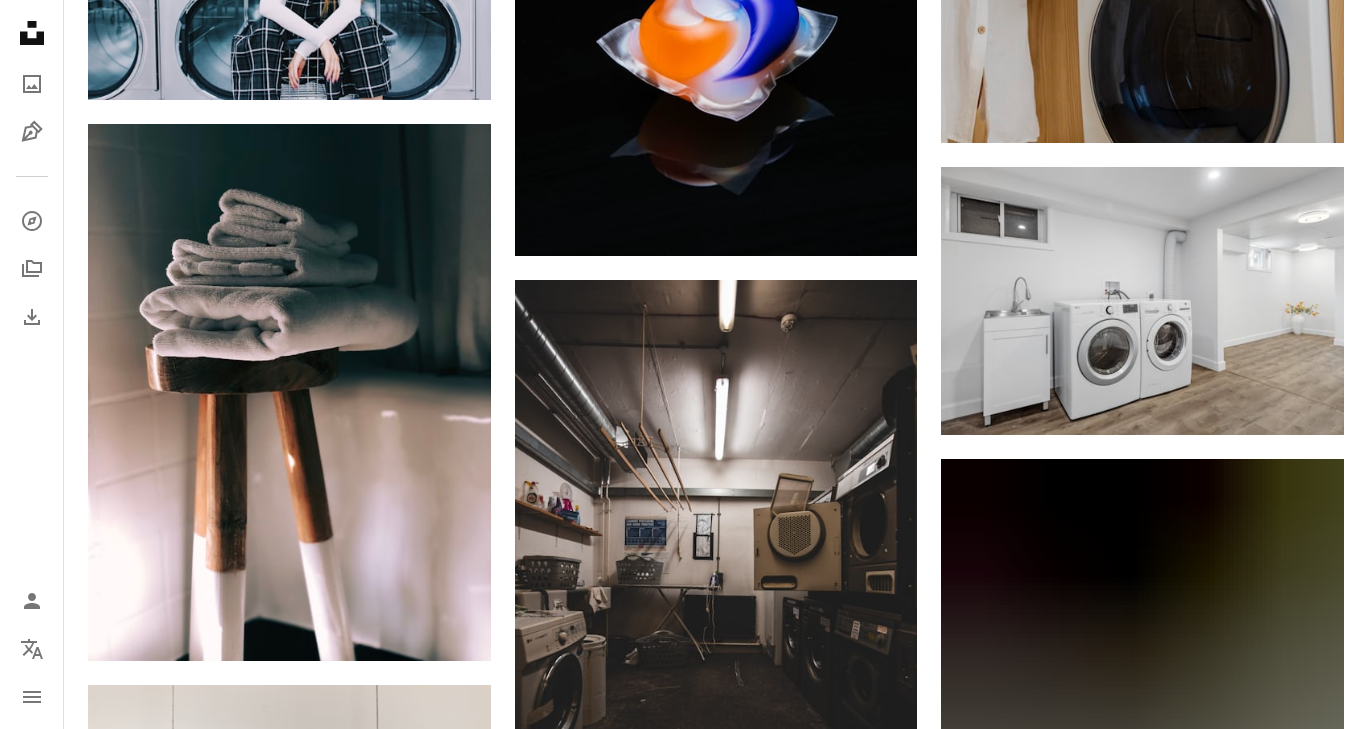 scroll, scrollTop: 20253, scrollLeft: 0, axis: vertical 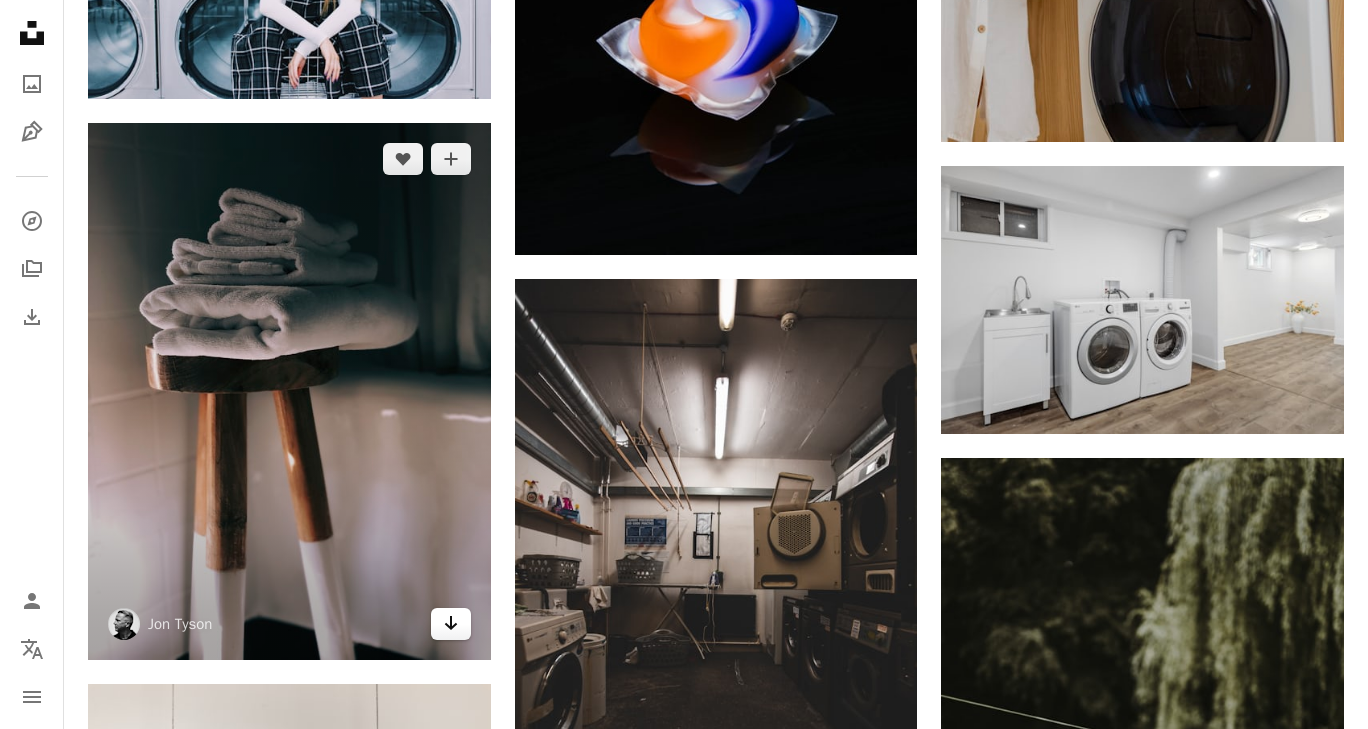 click on "Arrow pointing down" at bounding box center [451, 624] 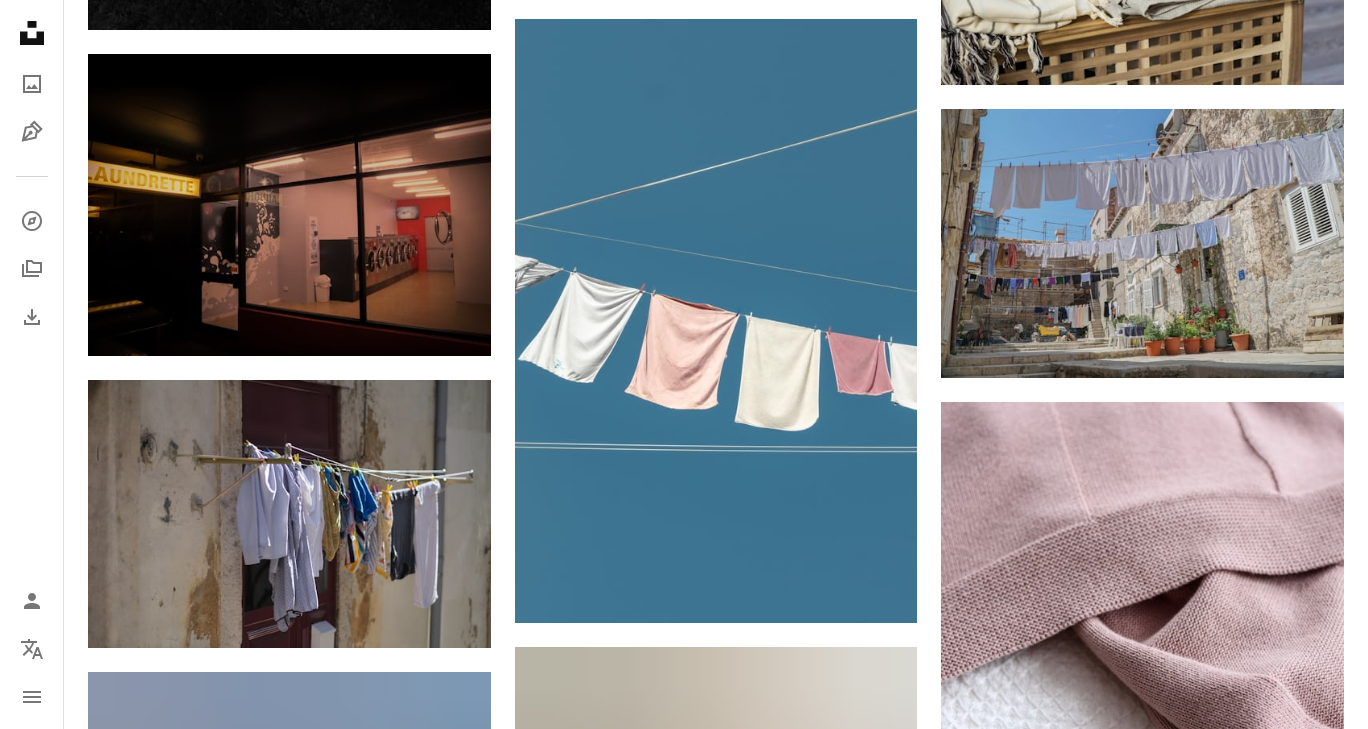 scroll, scrollTop: 22171, scrollLeft: 0, axis: vertical 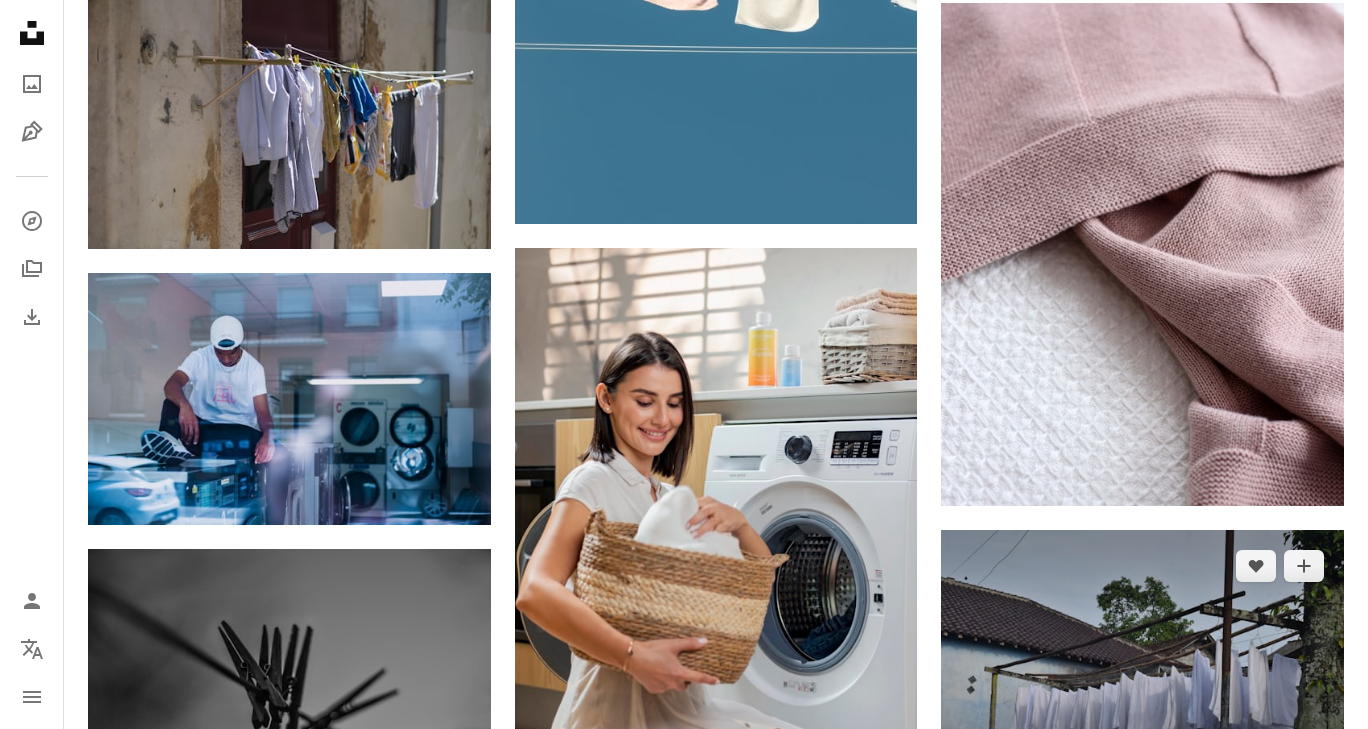 click at bounding box center [1142, 664] 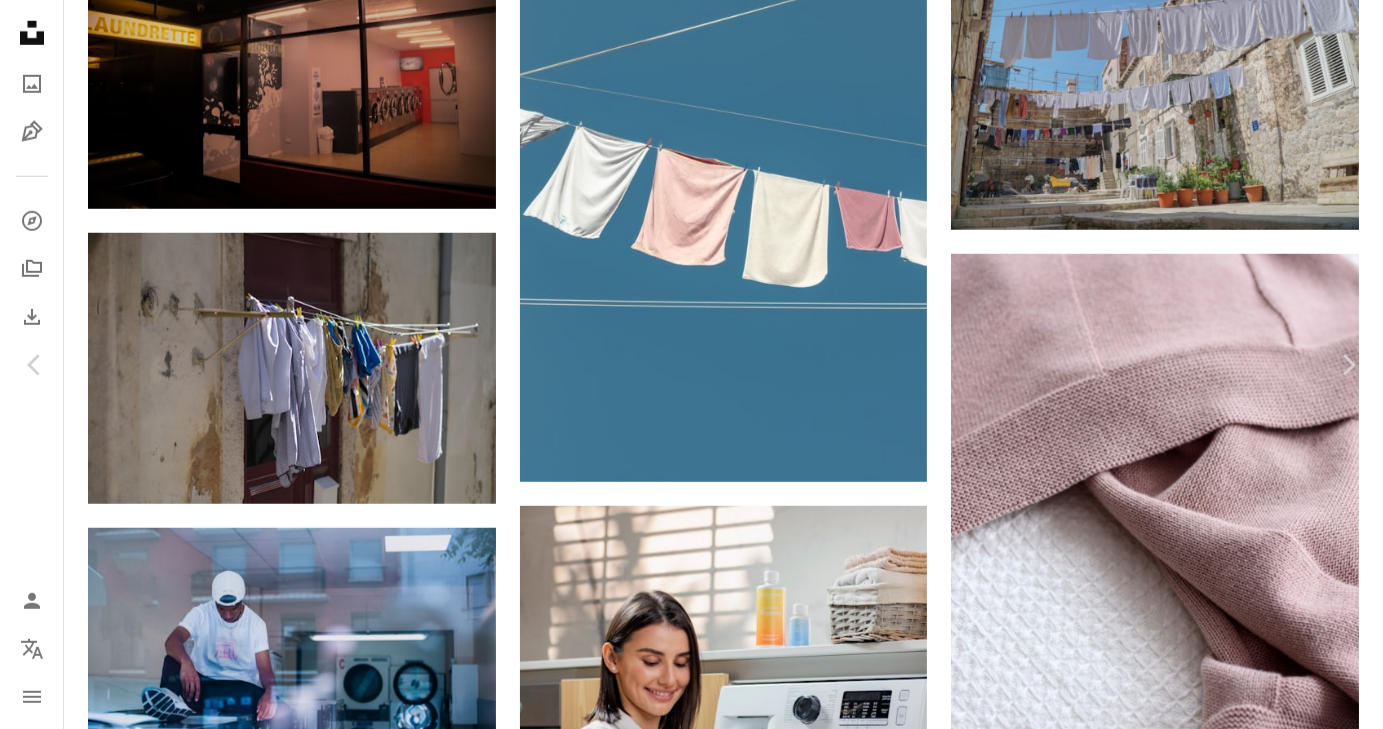 click on "An X shape" at bounding box center (20, 20) 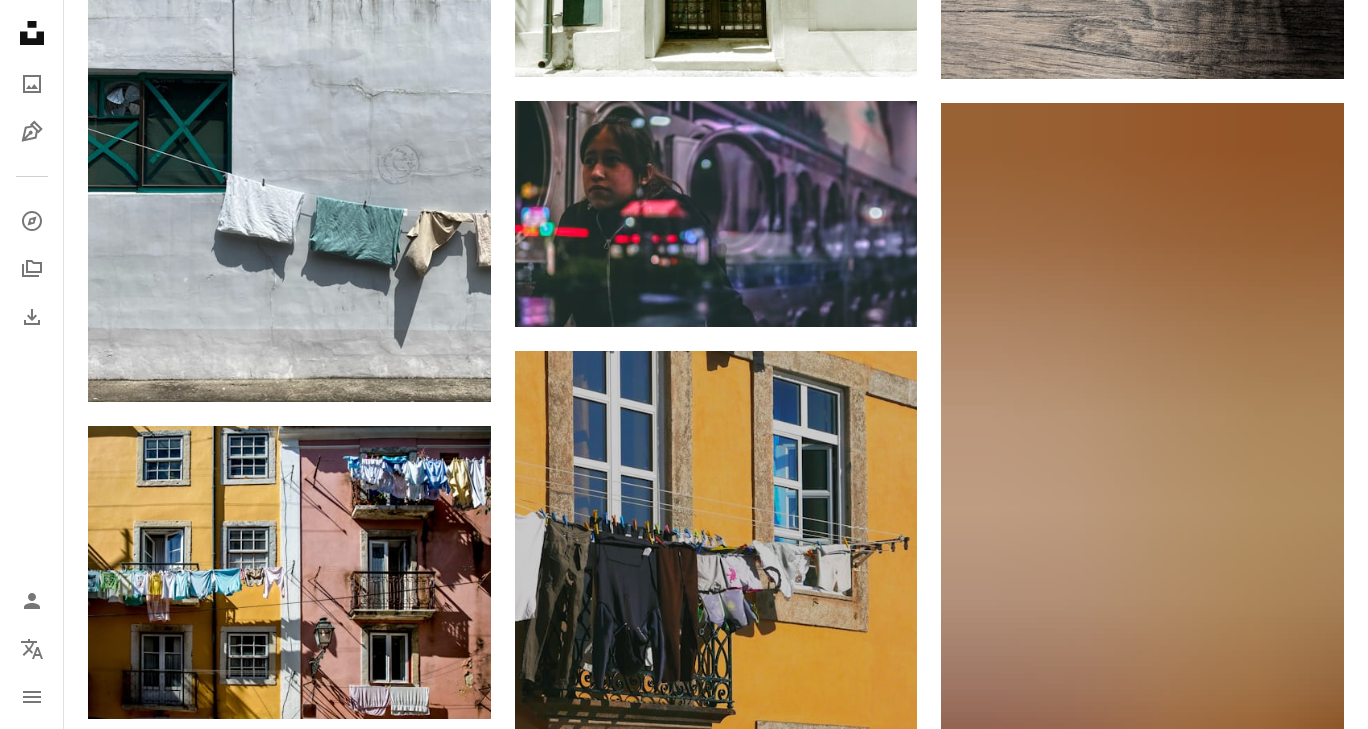 scroll, scrollTop: 28080, scrollLeft: 0, axis: vertical 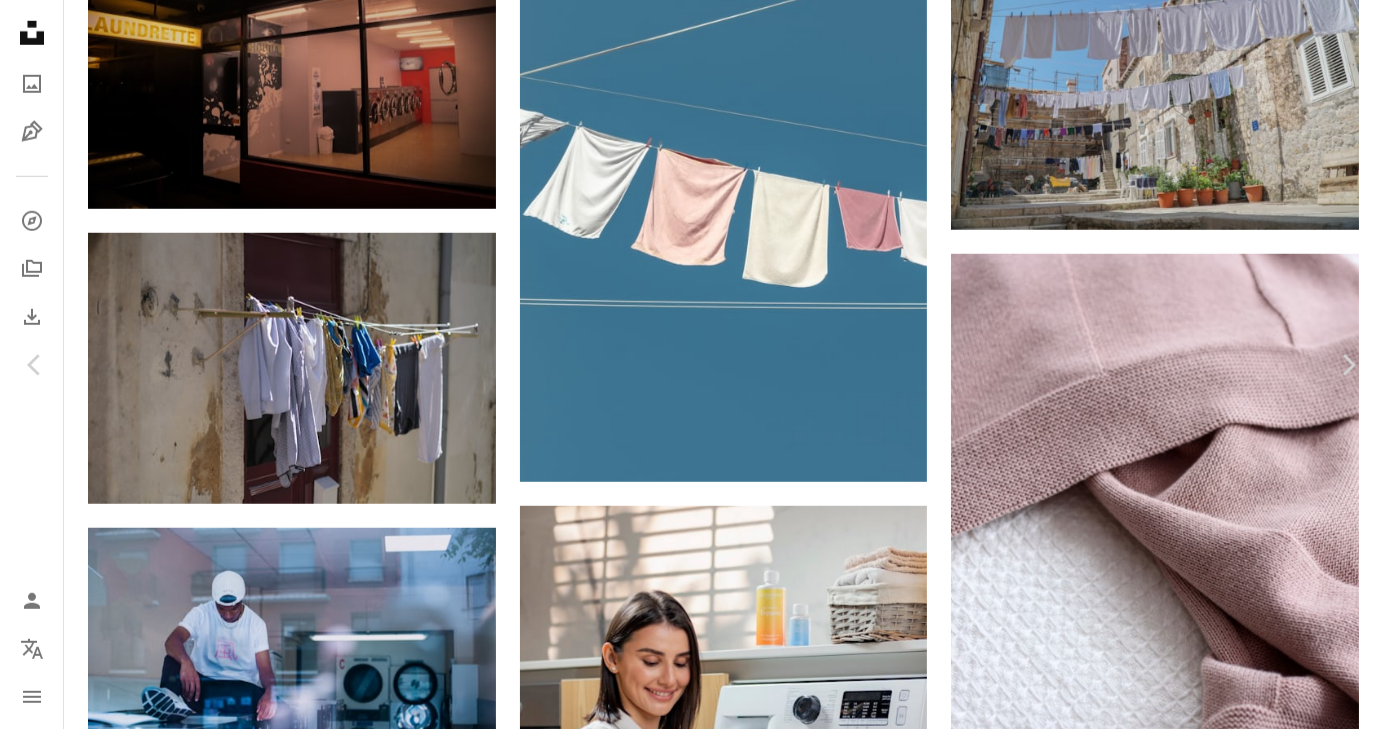 click on "An X shape" at bounding box center [20, 20] 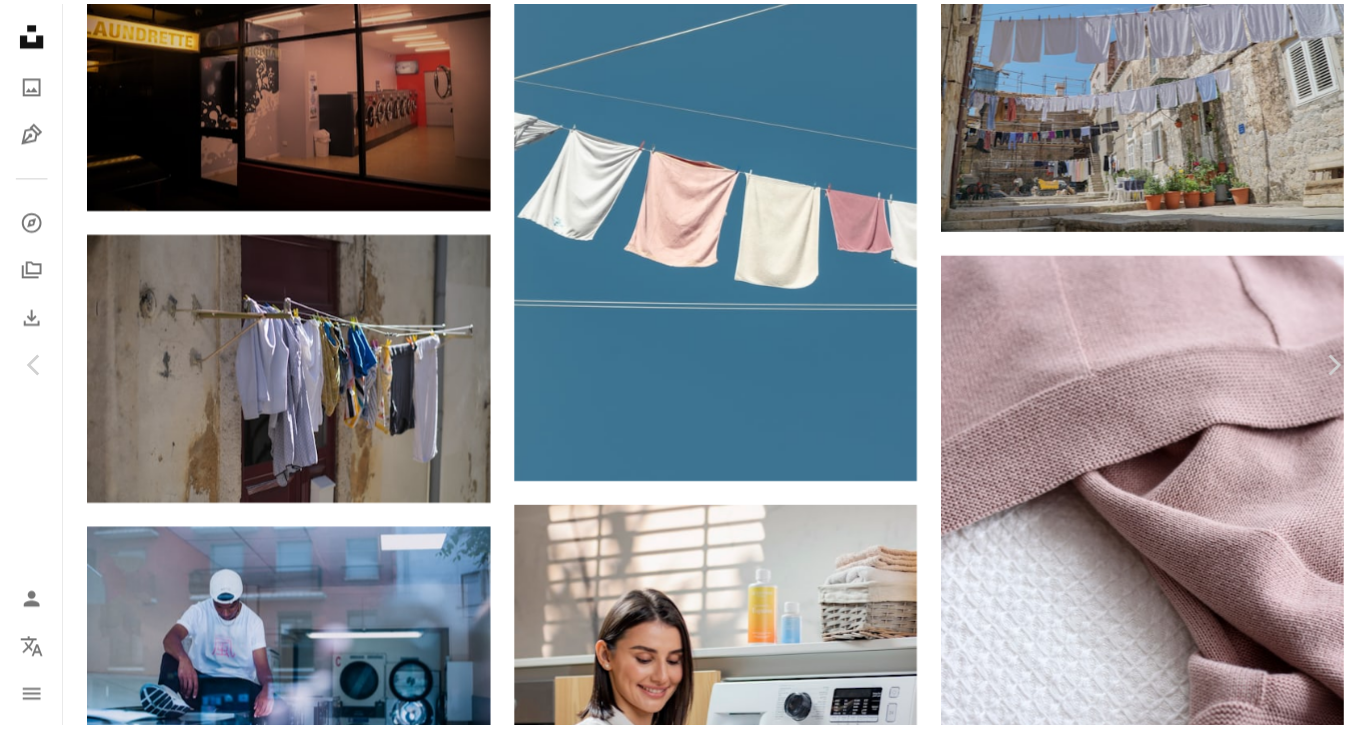 scroll, scrollTop: 28080, scrollLeft: 0, axis: vertical 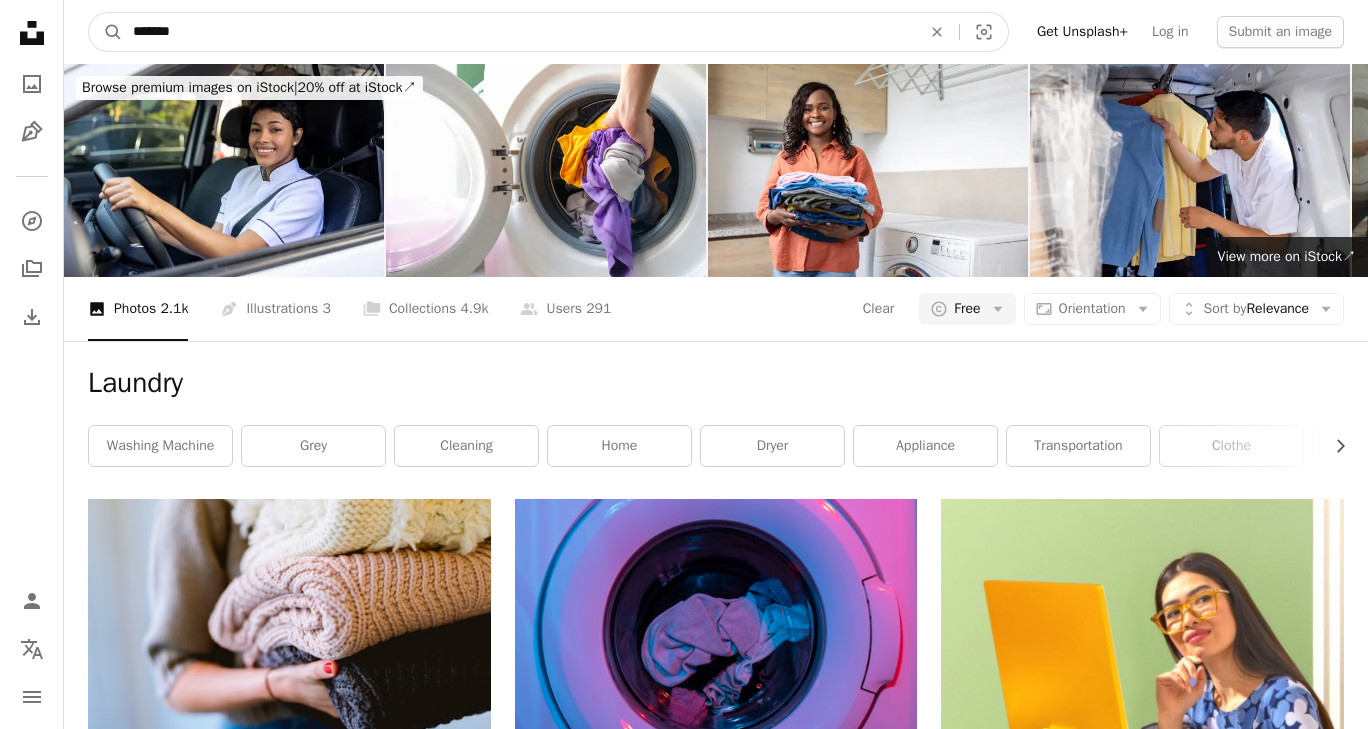 drag, startPoint x: 317, startPoint y: 29, endPoint x: 129, endPoint y: 54, distance: 189.65495 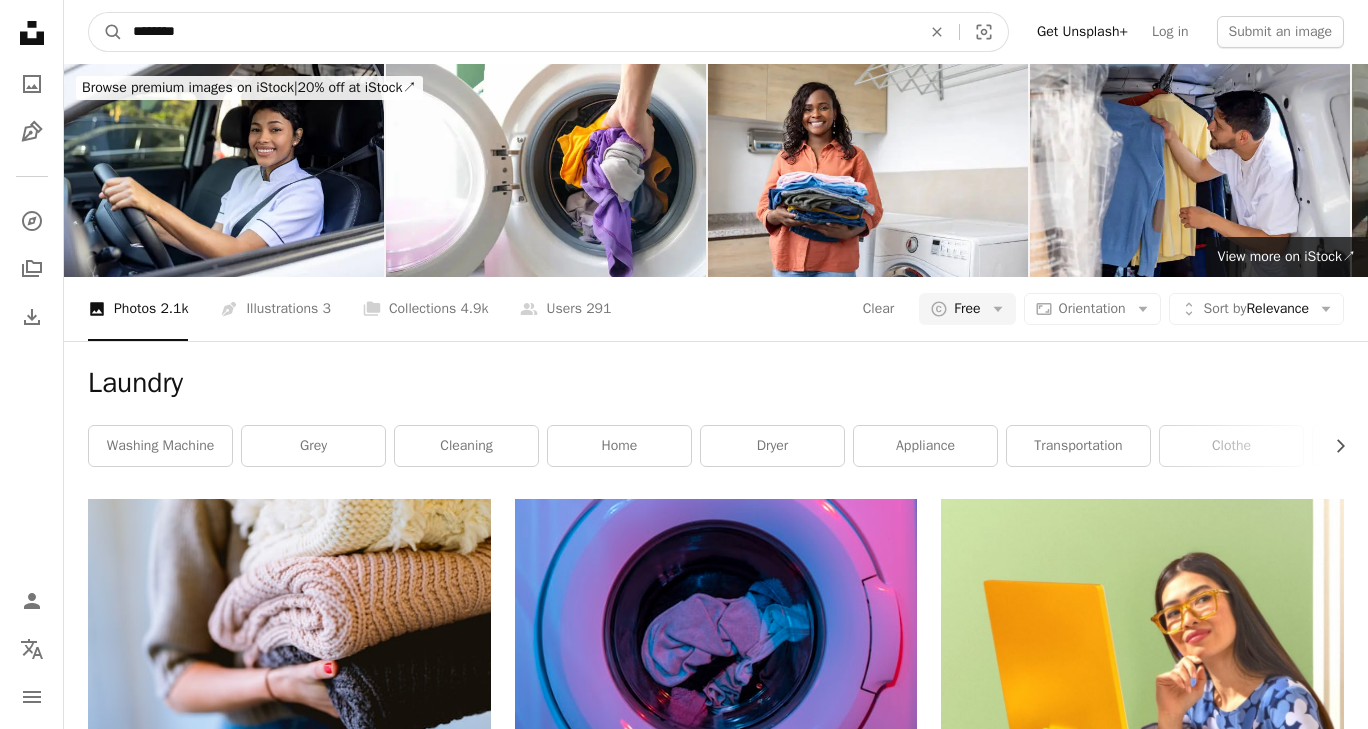 type on "*********" 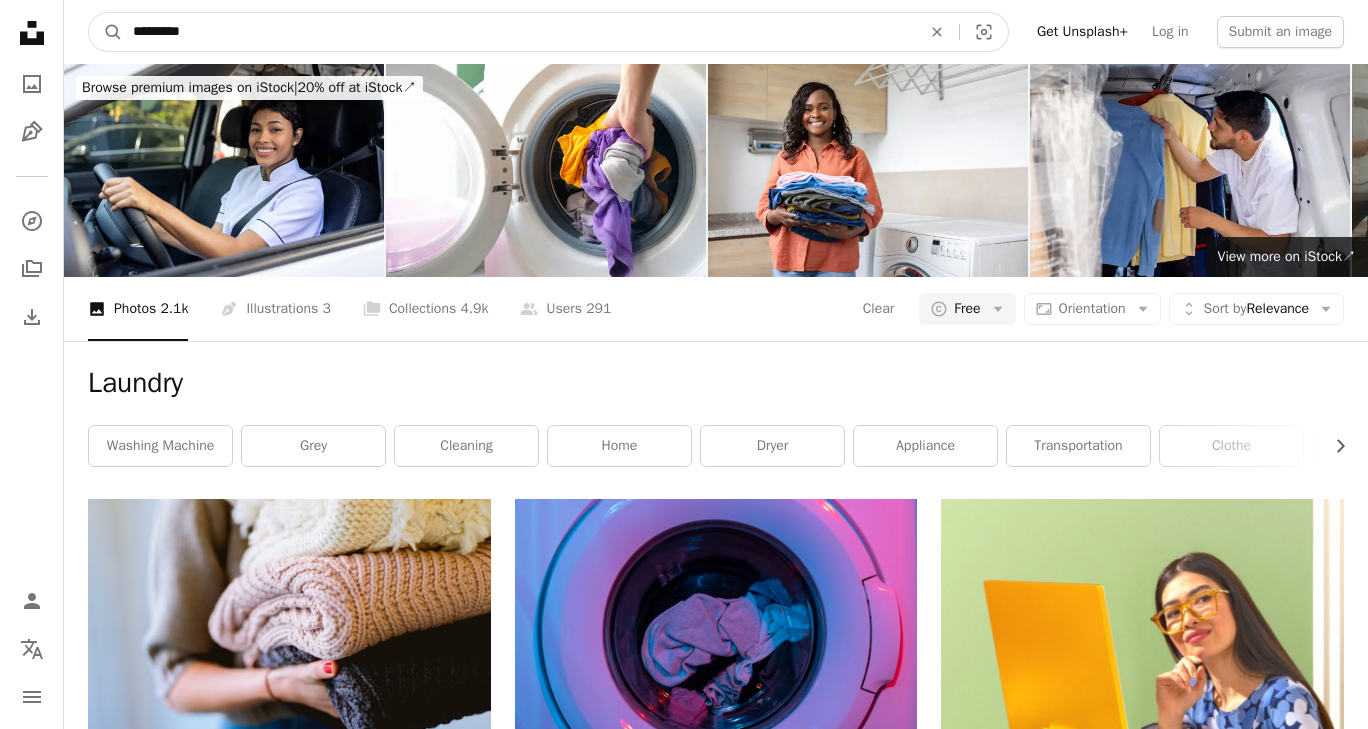 click on "A magnifying glass" at bounding box center [106, 32] 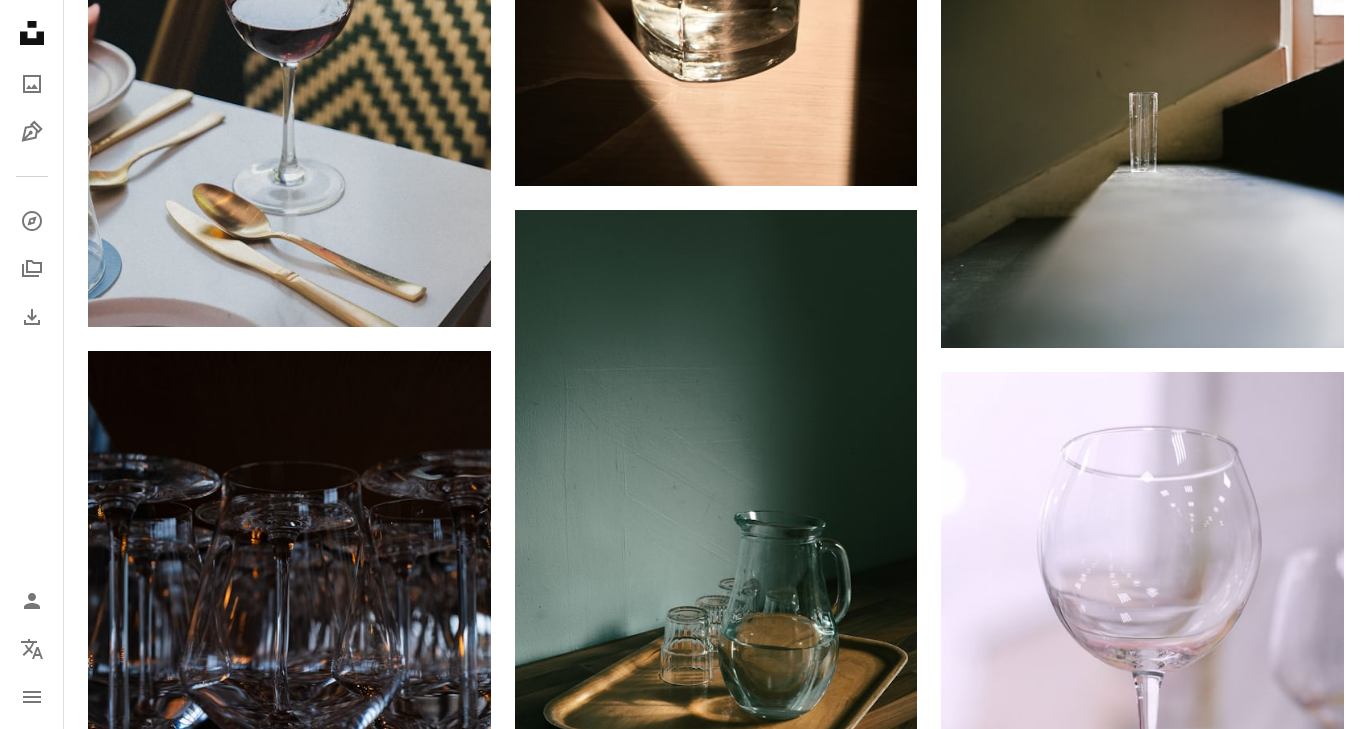 scroll, scrollTop: 3249, scrollLeft: 0, axis: vertical 